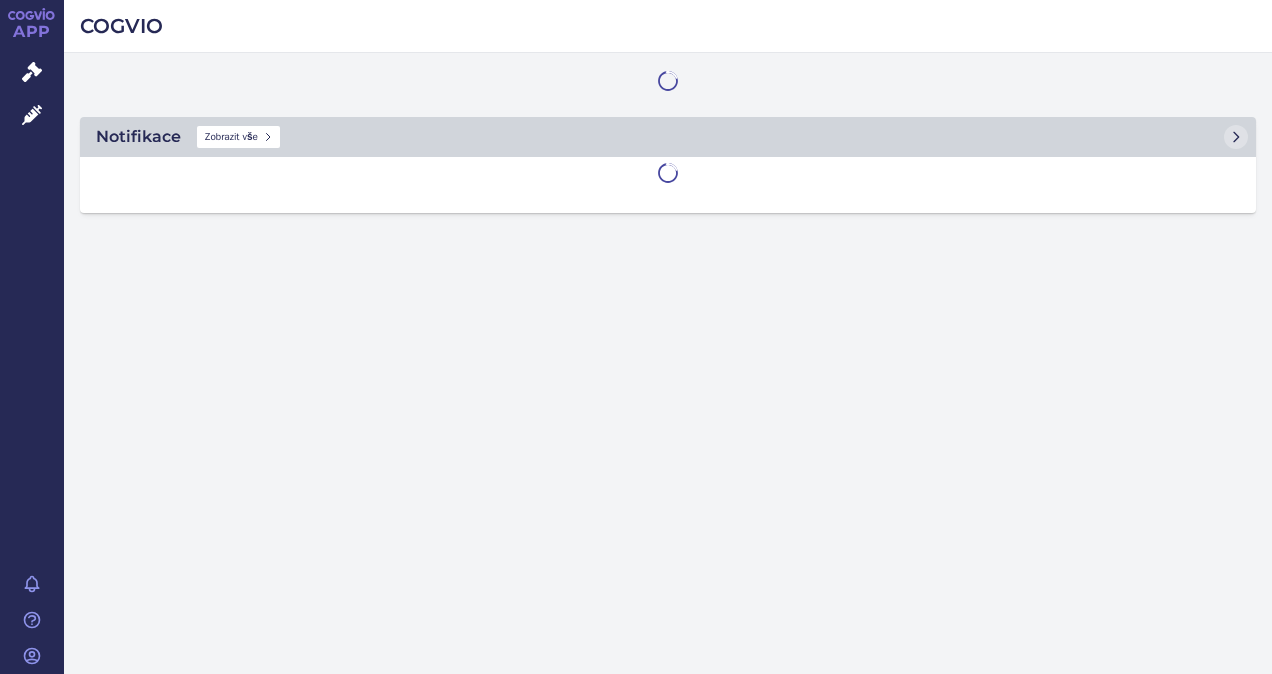 scroll, scrollTop: 0, scrollLeft: 0, axis: both 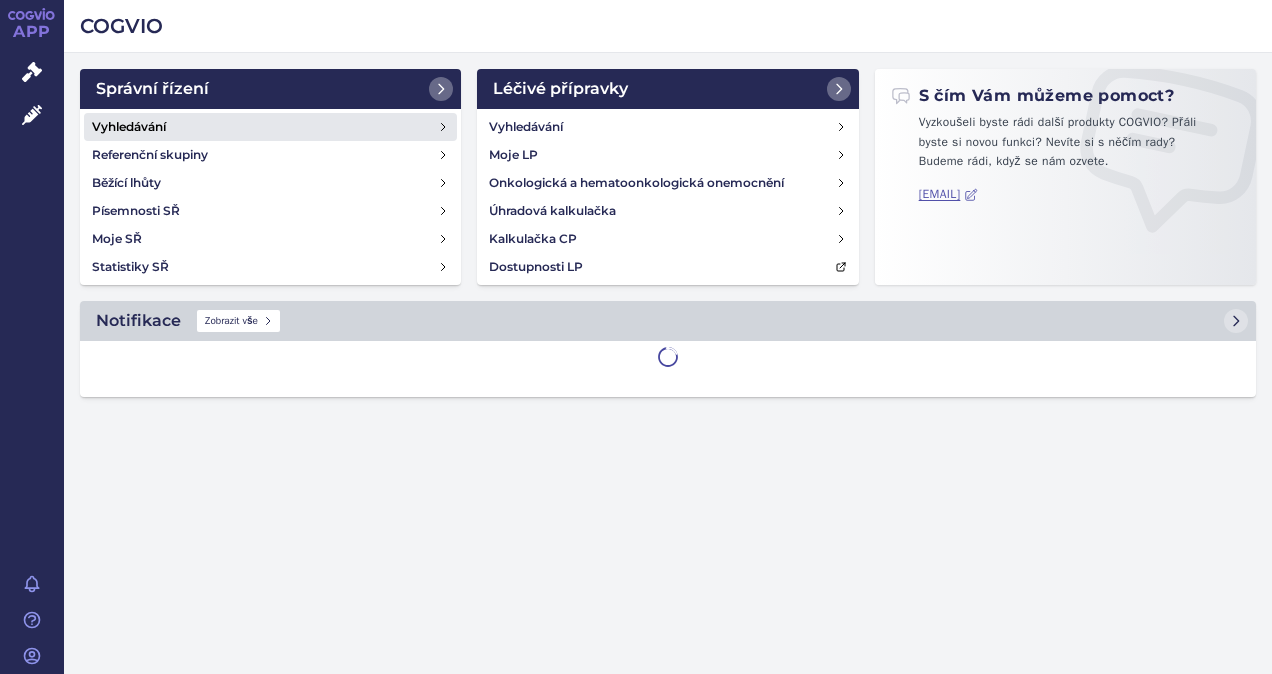click on "Vyhledávání" at bounding box center [129, 127] 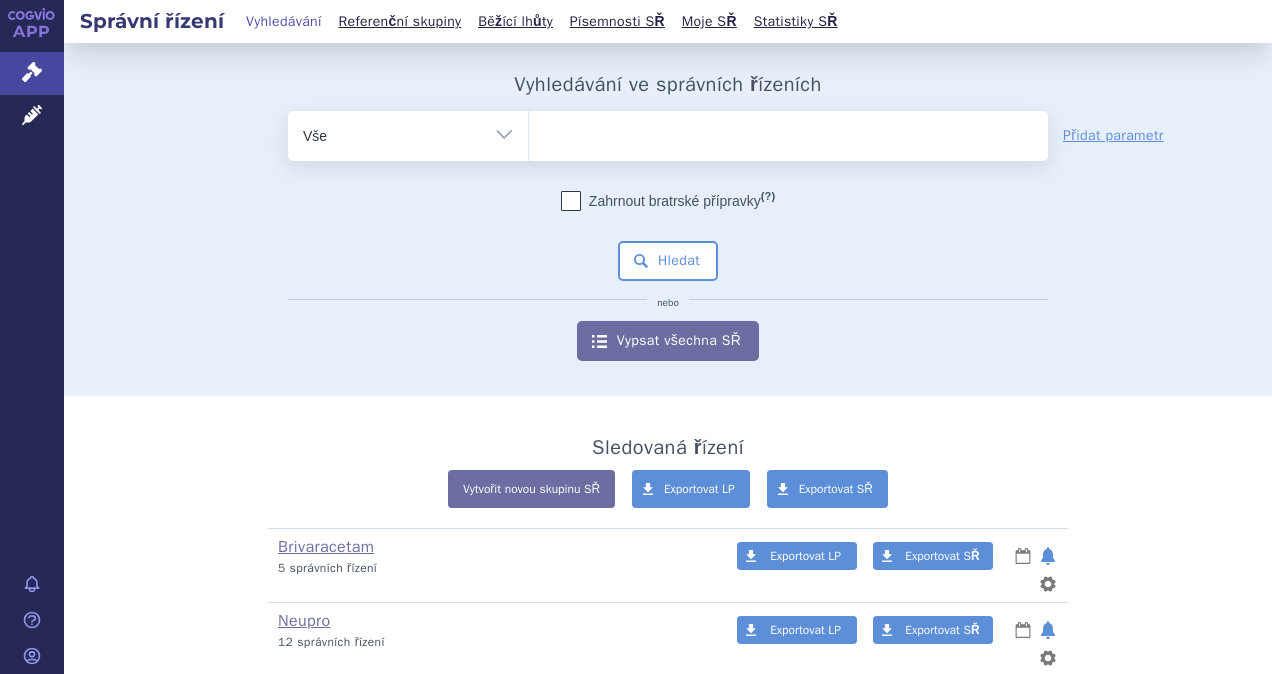 scroll, scrollTop: 0, scrollLeft: 0, axis: both 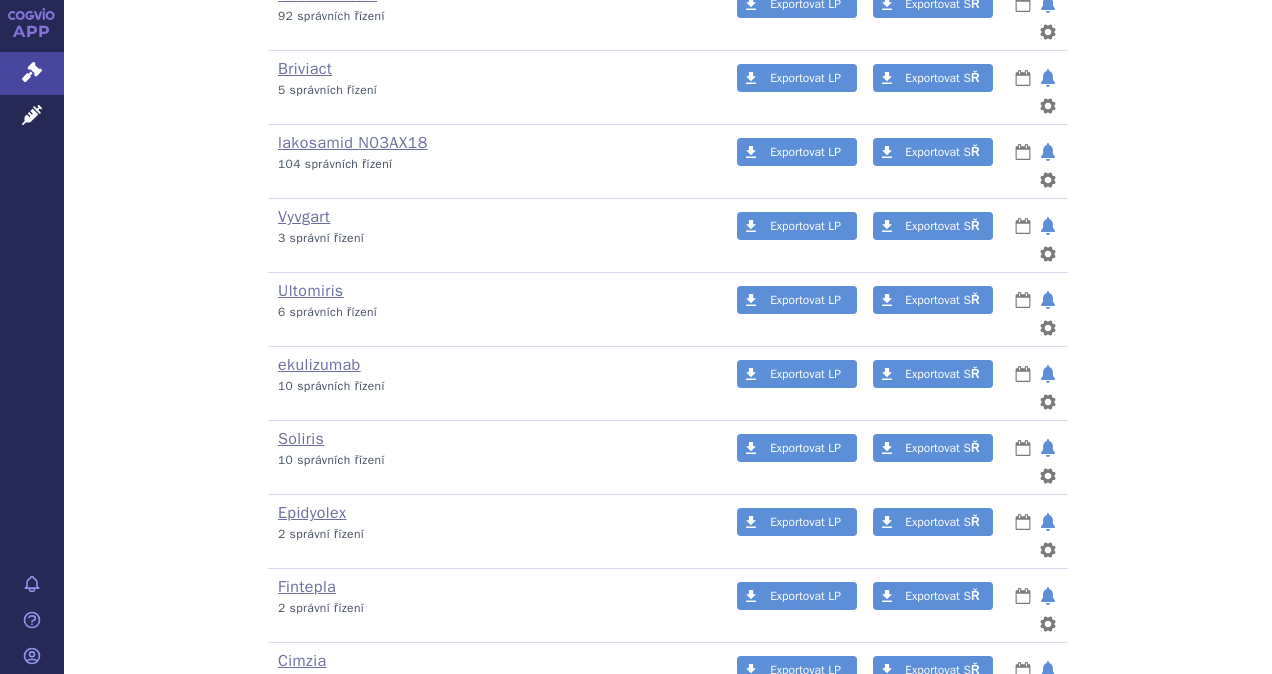 click on "Cosentyx" at bounding box center [311, 735] 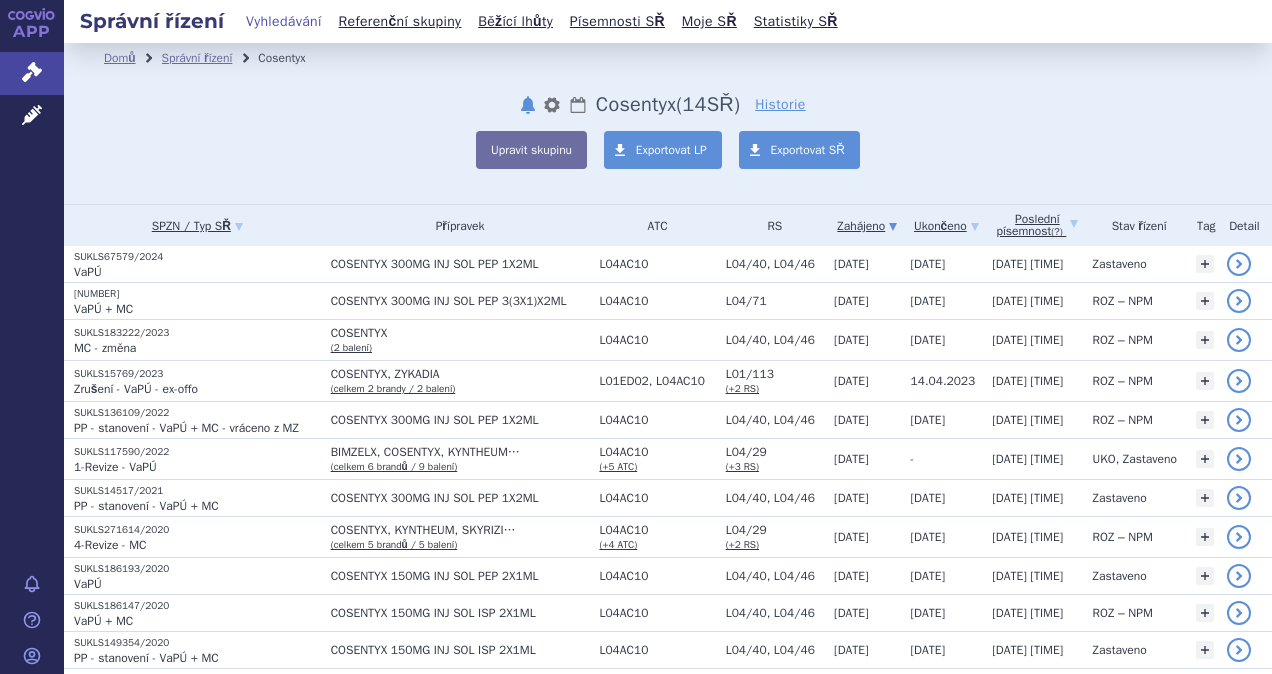 scroll, scrollTop: 0, scrollLeft: 0, axis: both 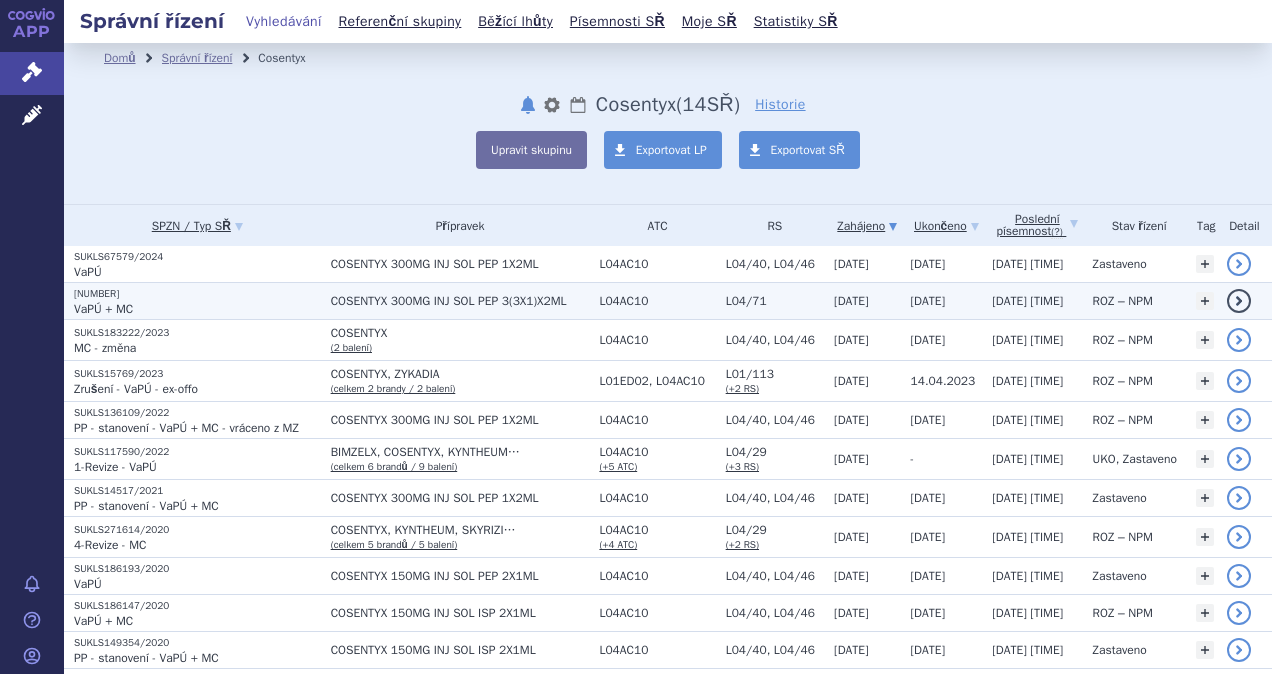 click on "VaPÚ + MC" at bounding box center (197, 309) 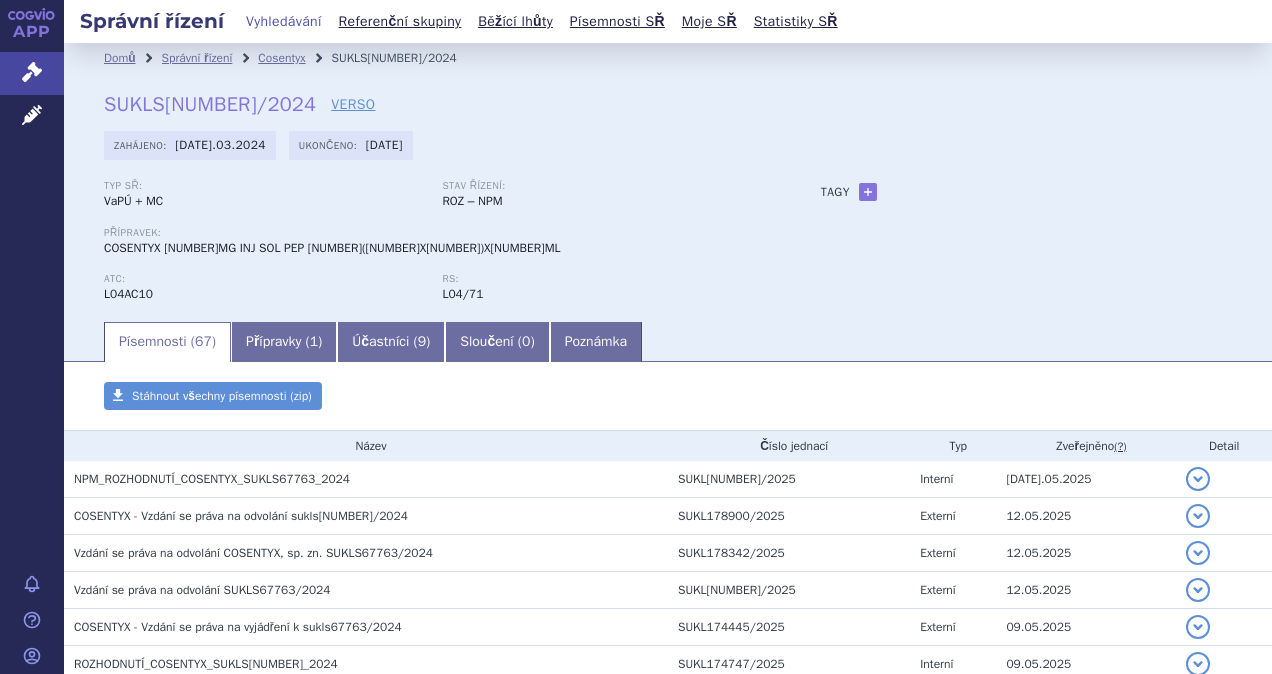 scroll, scrollTop: 0, scrollLeft: 0, axis: both 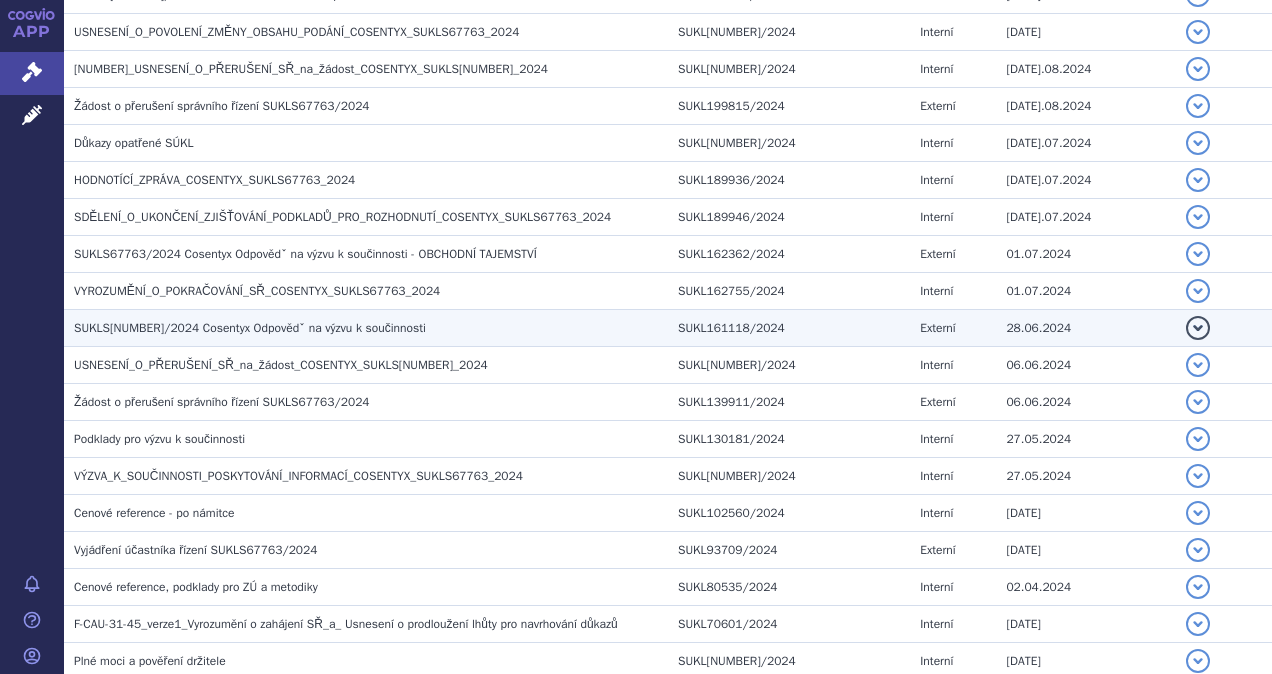 click on "[SUKL_CODE]/2024 Cosentyx Odpovědˇ na výzvu k součinnosti" at bounding box center [250, 328] 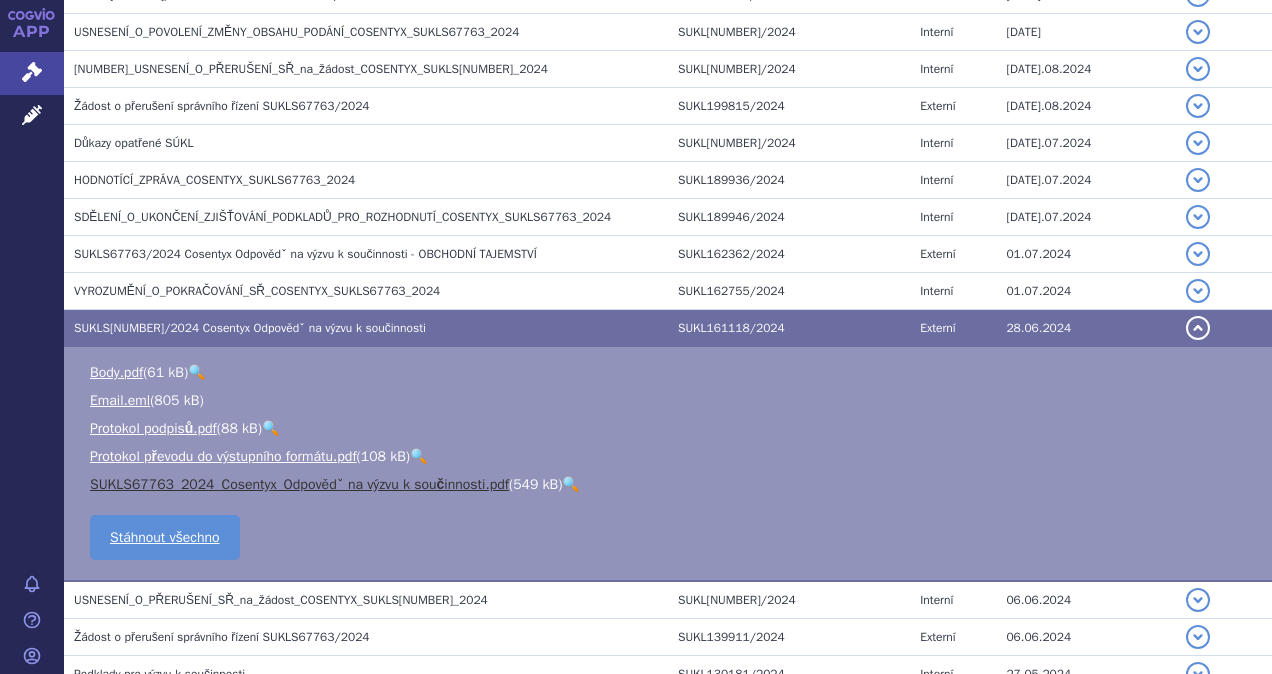 click on "SUKLS67763_2024_Cosentyx_Odpovědˇ na výzvu k součinnosti.pdf" at bounding box center (299, 484) 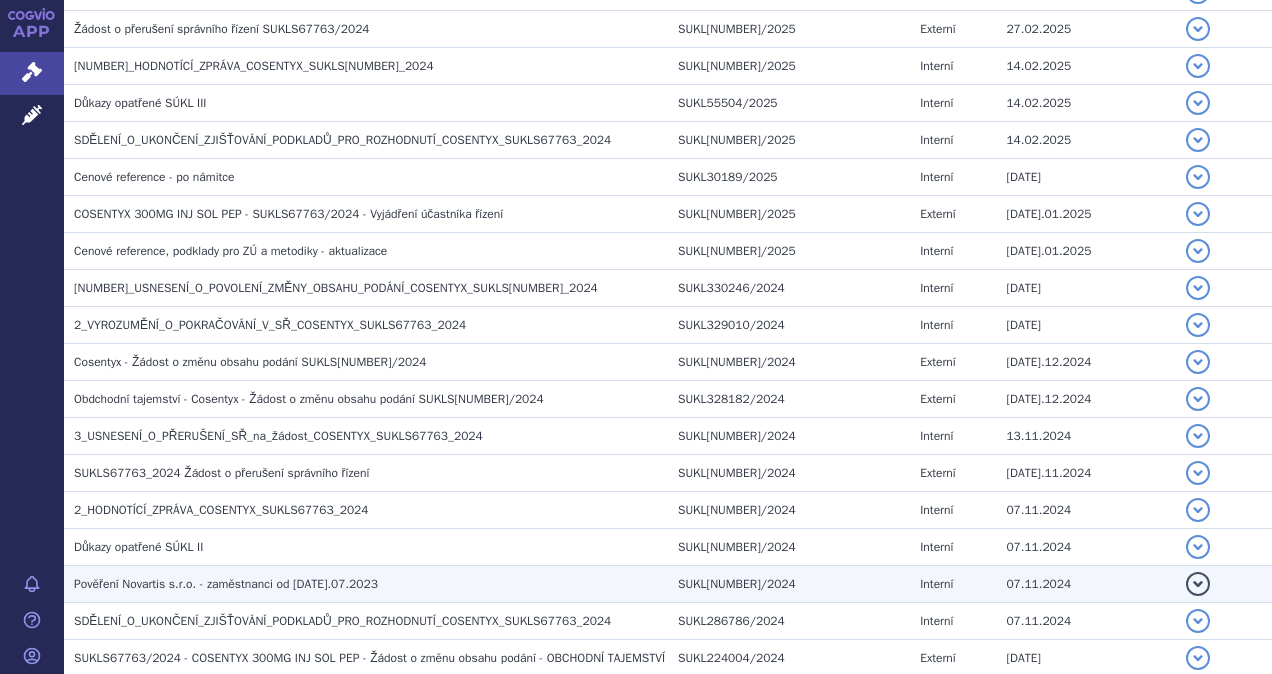 scroll, scrollTop: 1164, scrollLeft: 0, axis: vertical 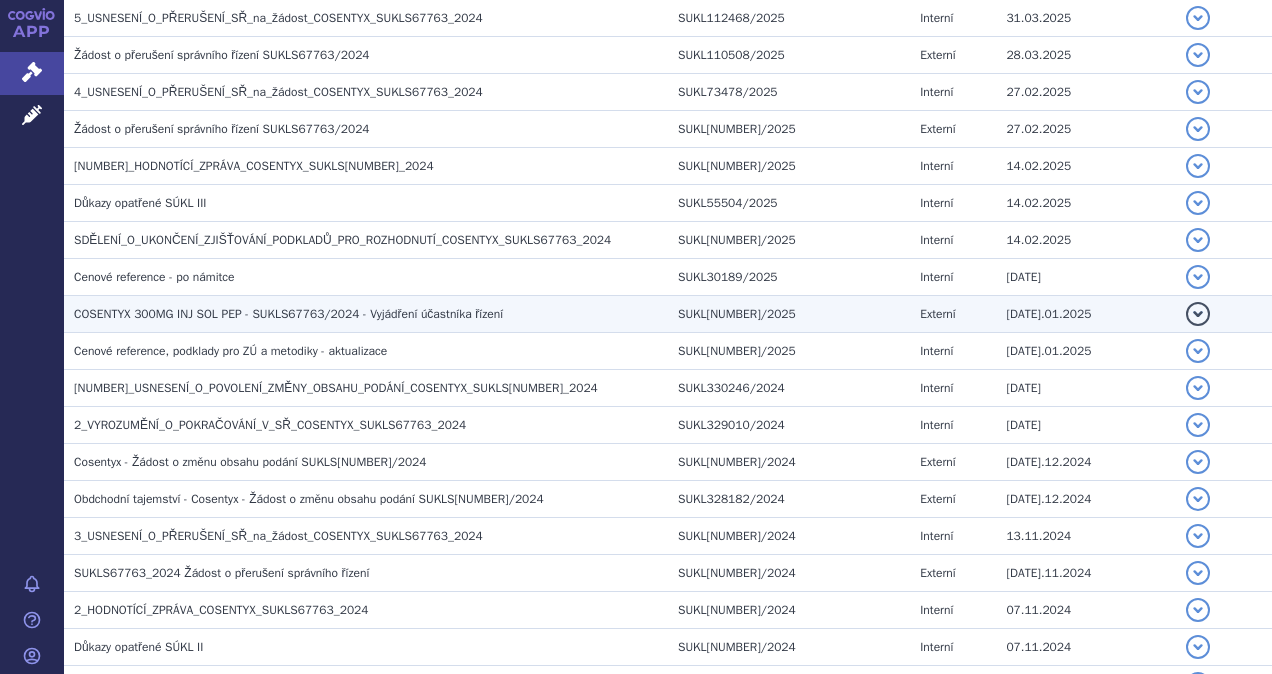 click on "COSENTYX 300MG INJ SOL PEP - SUKLS67763/2024 - Vyjádření účastníka řízení" at bounding box center [288, 314] 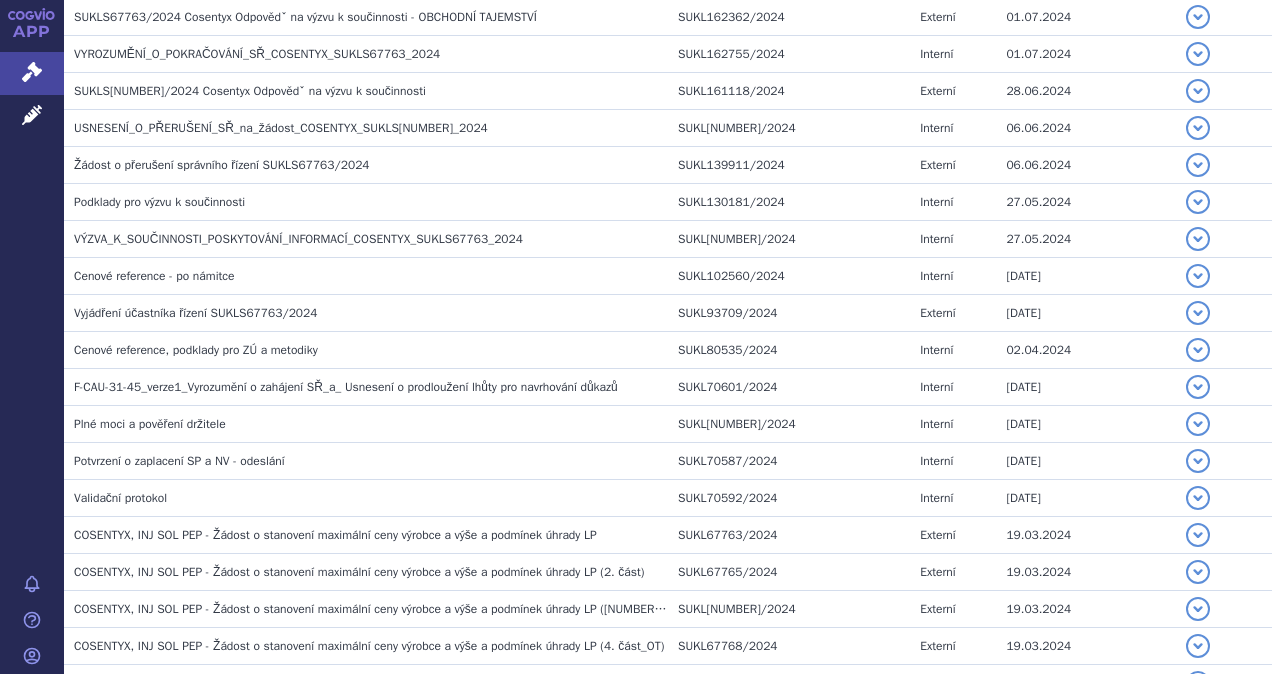 scroll, scrollTop: 2064, scrollLeft: 0, axis: vertical 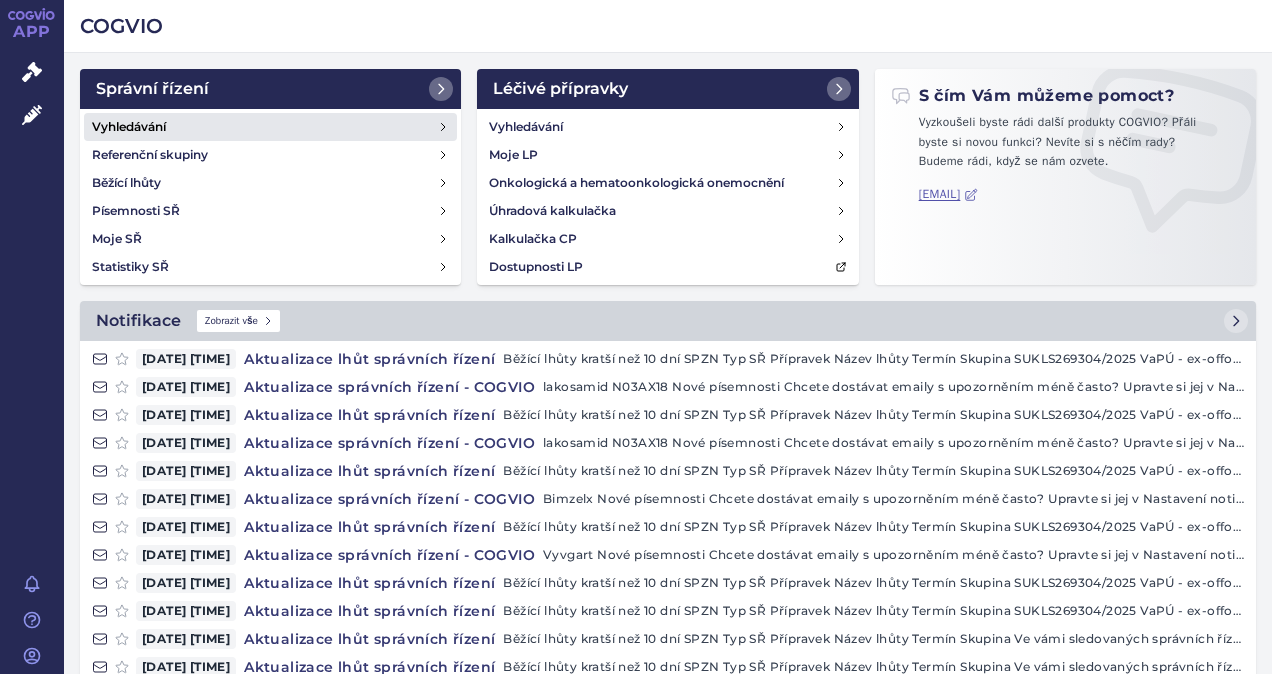 click on "Vyhledávání" at bounding box center (129, 127) 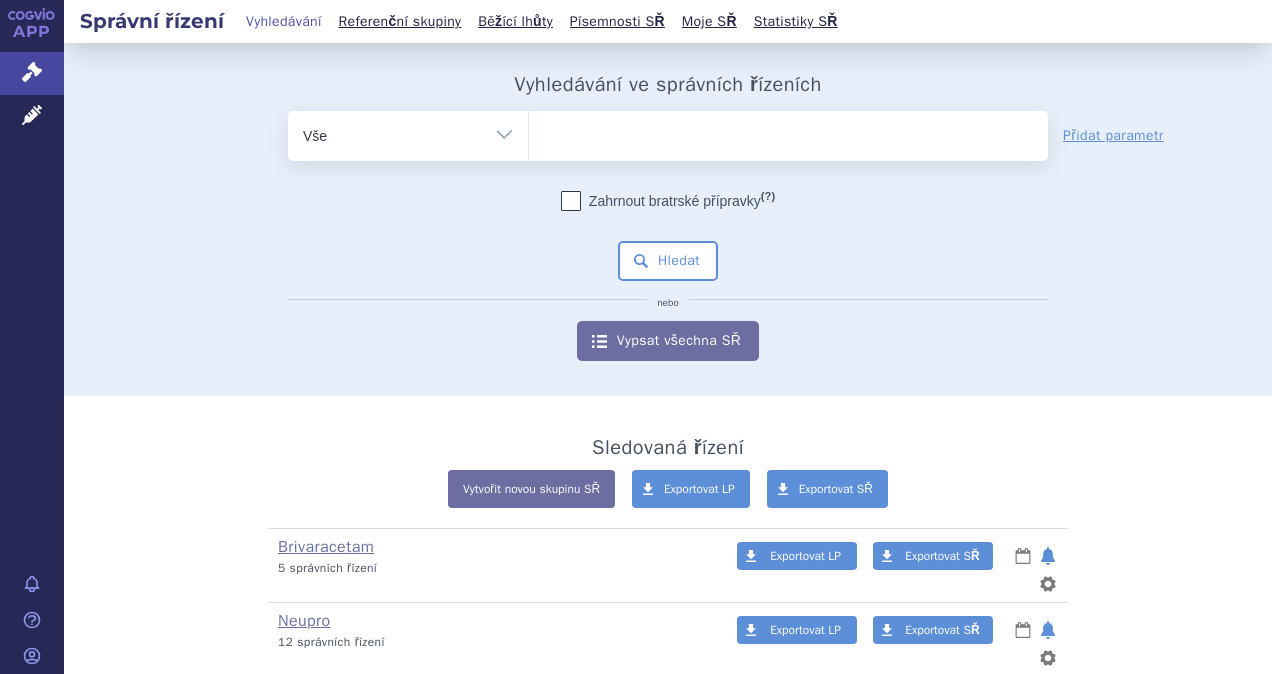 scroll, scrollTop: 0, scrollLeft: 0, axis: both 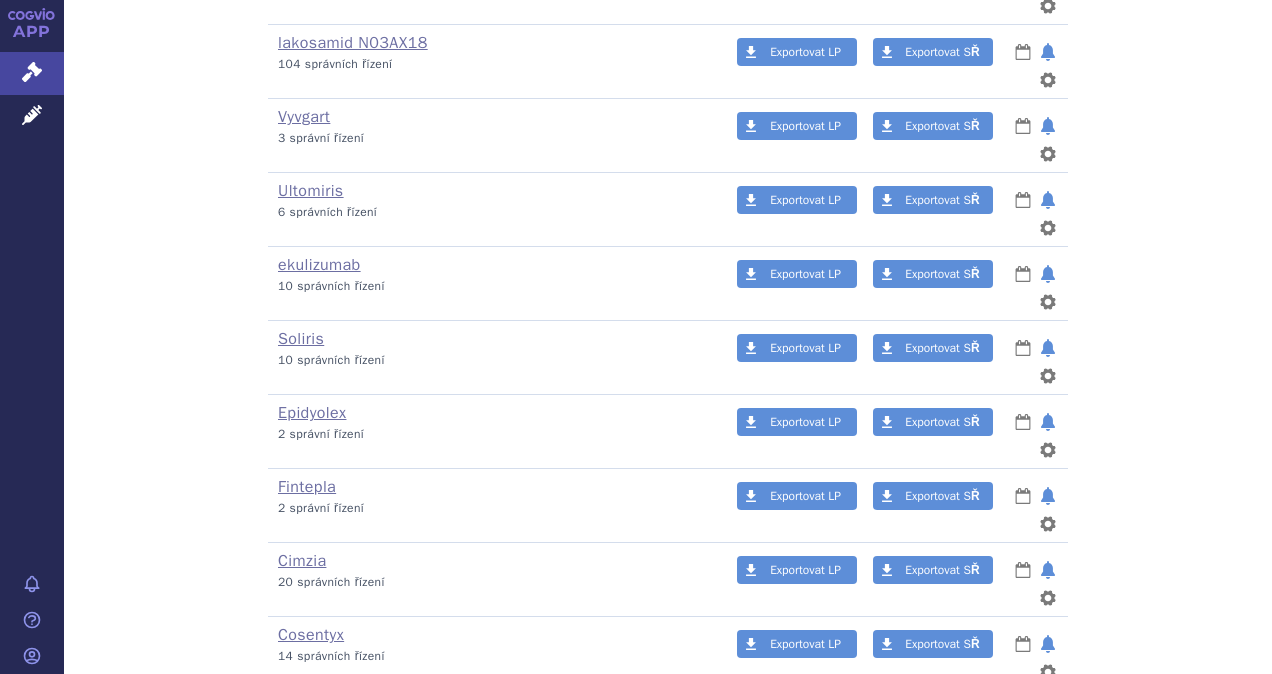 click on "Bimzelx" at bounding box center [306, 783] 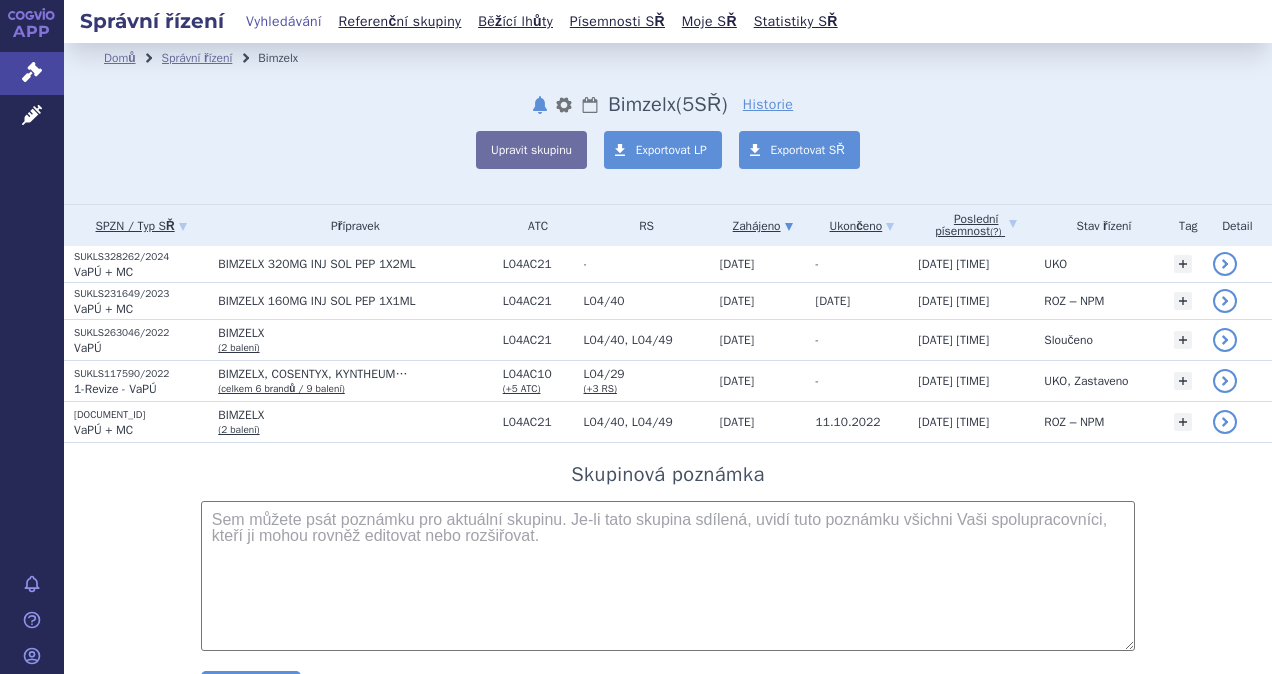 scroll, scrollTop: 0, scrollLeft: 0, axis: both 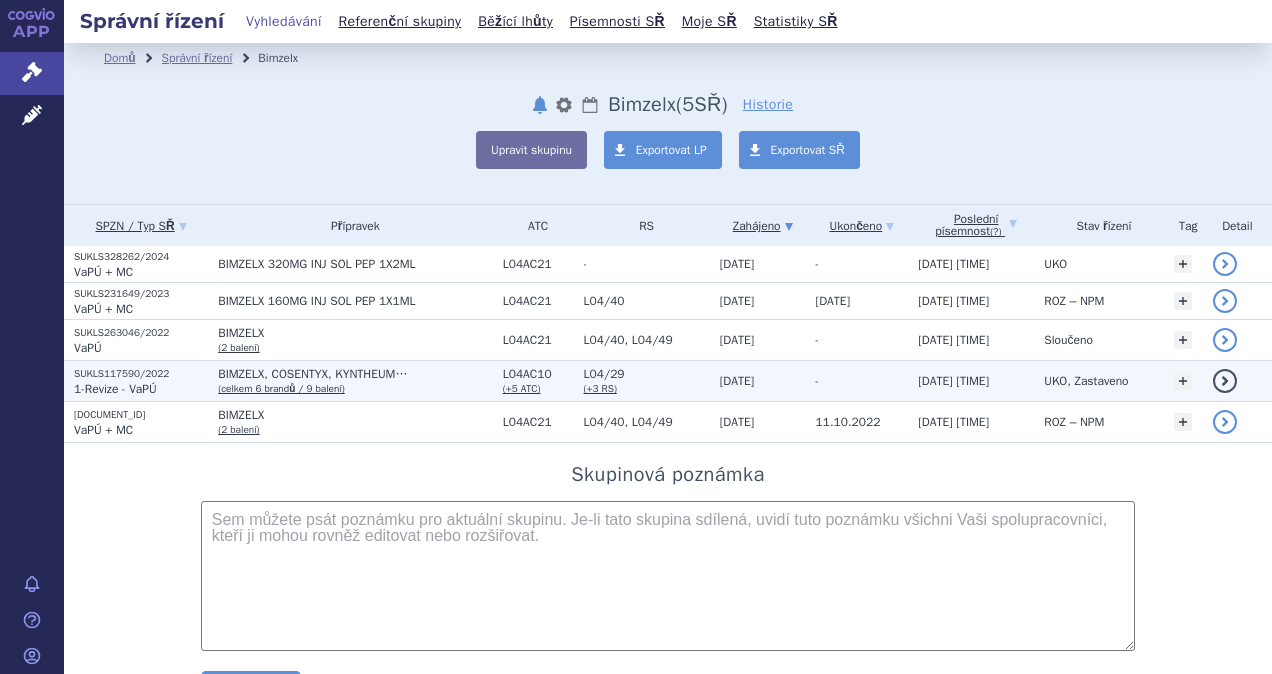 click on "BIMZELX, COSENTYX, KYNTHEUM…" at bounding box center [355, 374] 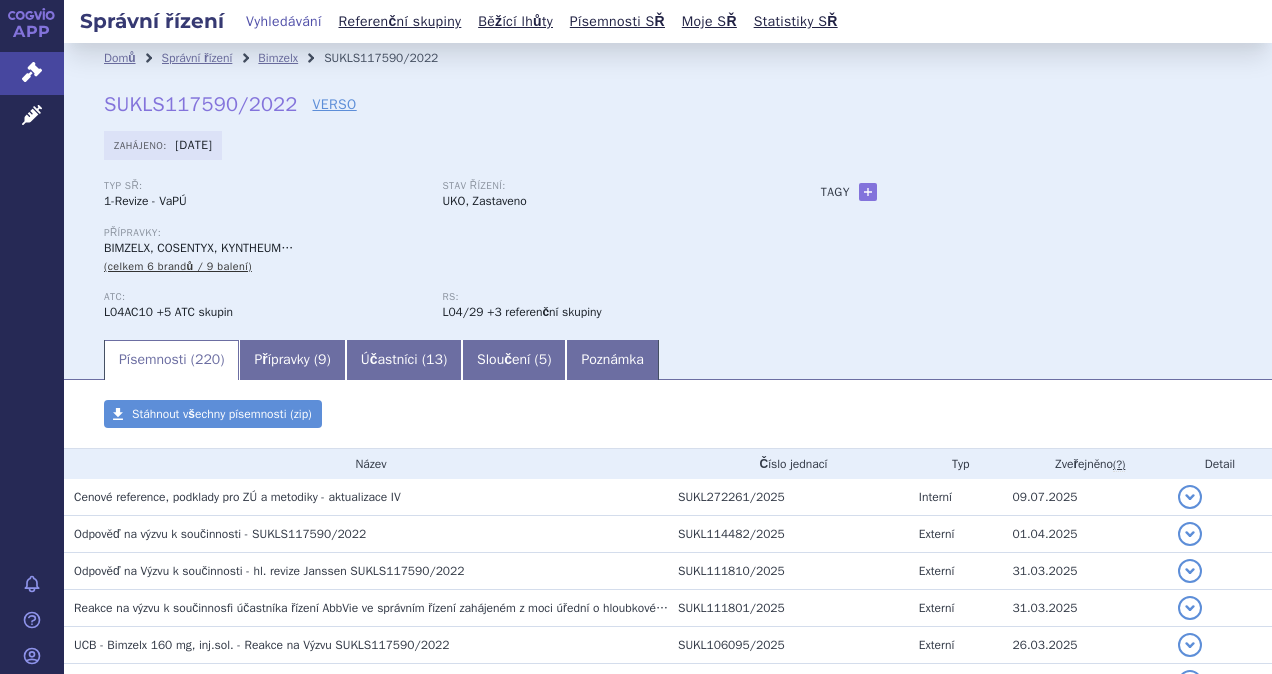 scroll, scrollTop: 0, scrollLeft: 0, axis: both 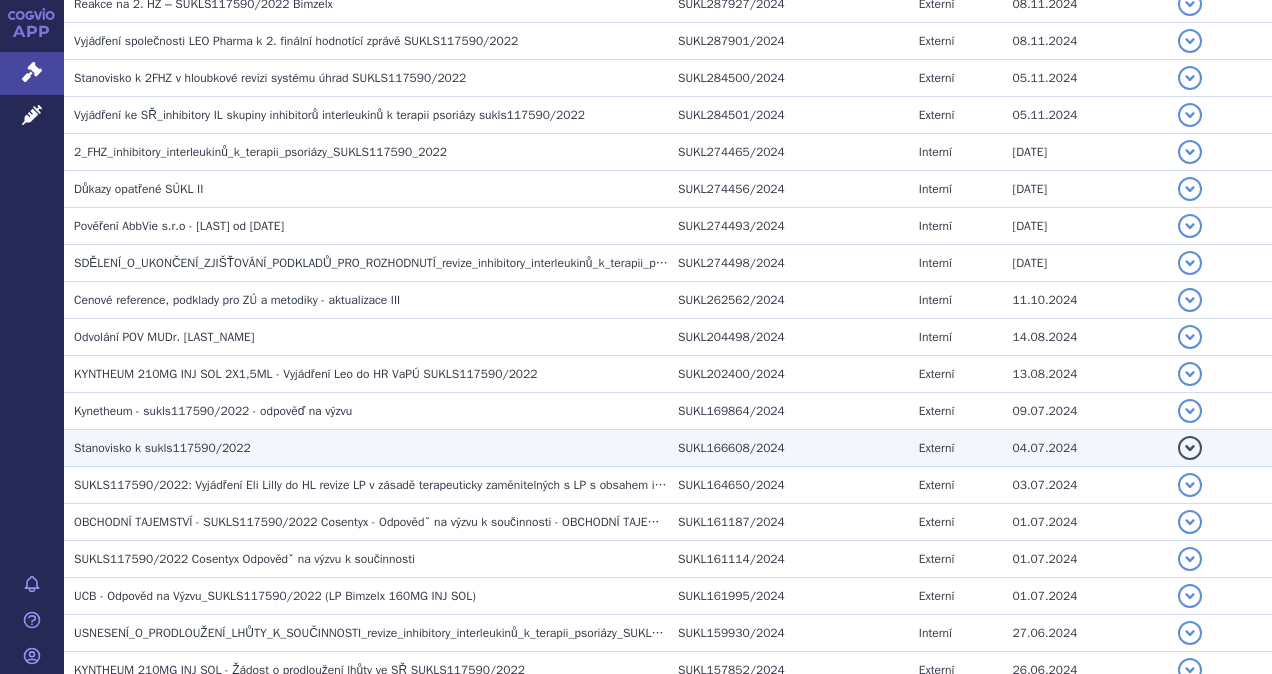 click on "Stanovisko k sukls117590/2022" at bounding box center [162, 448] 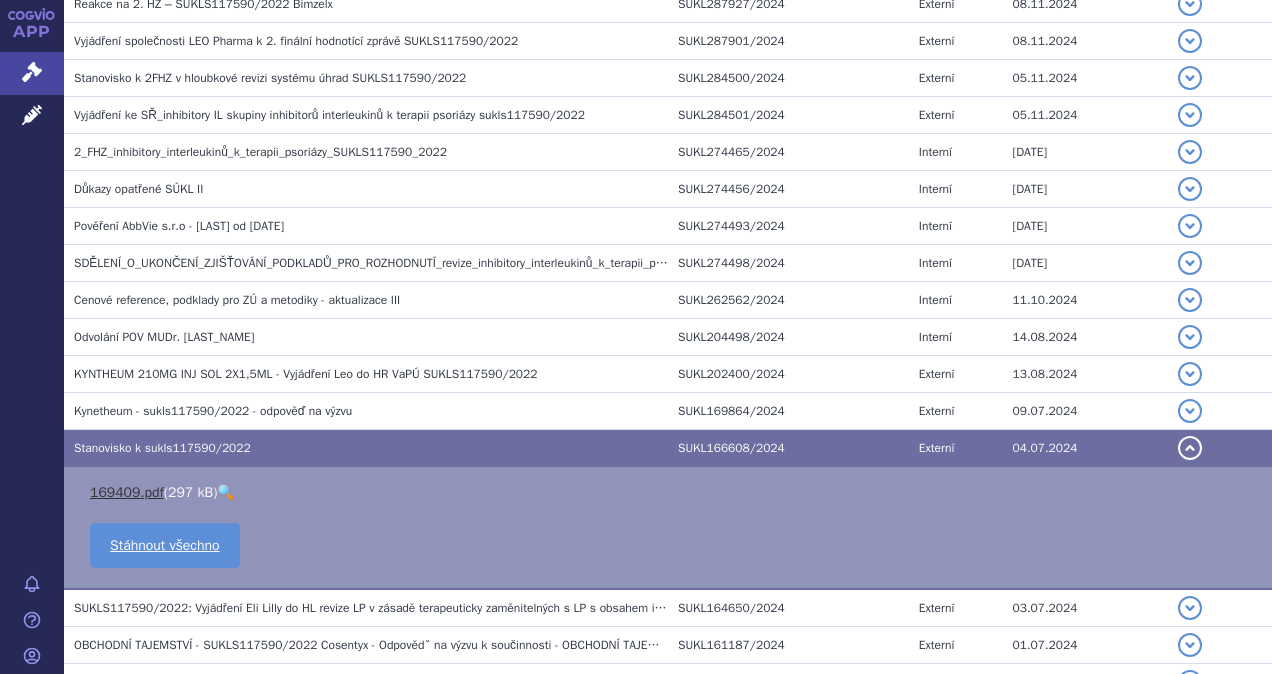 click on "169409.pdf" at bounding box center (127, 492) 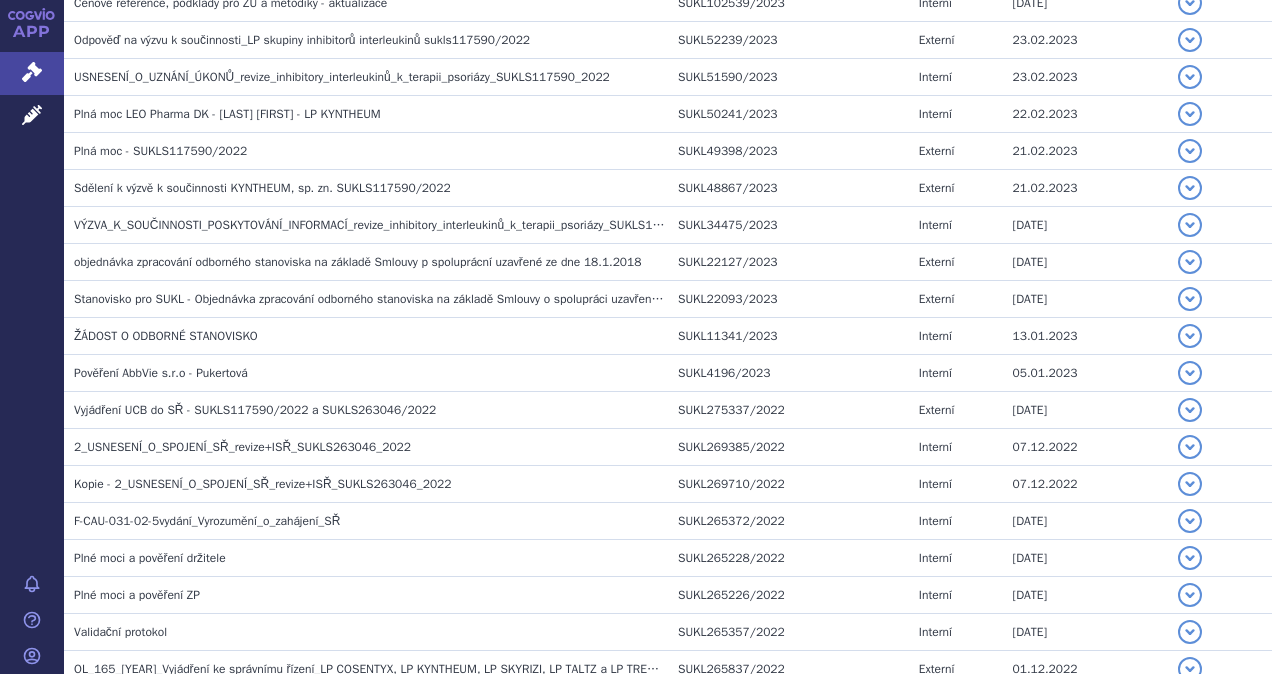 scroll, scrollTop: 2700, scrollLeft: 0, axis: vertical 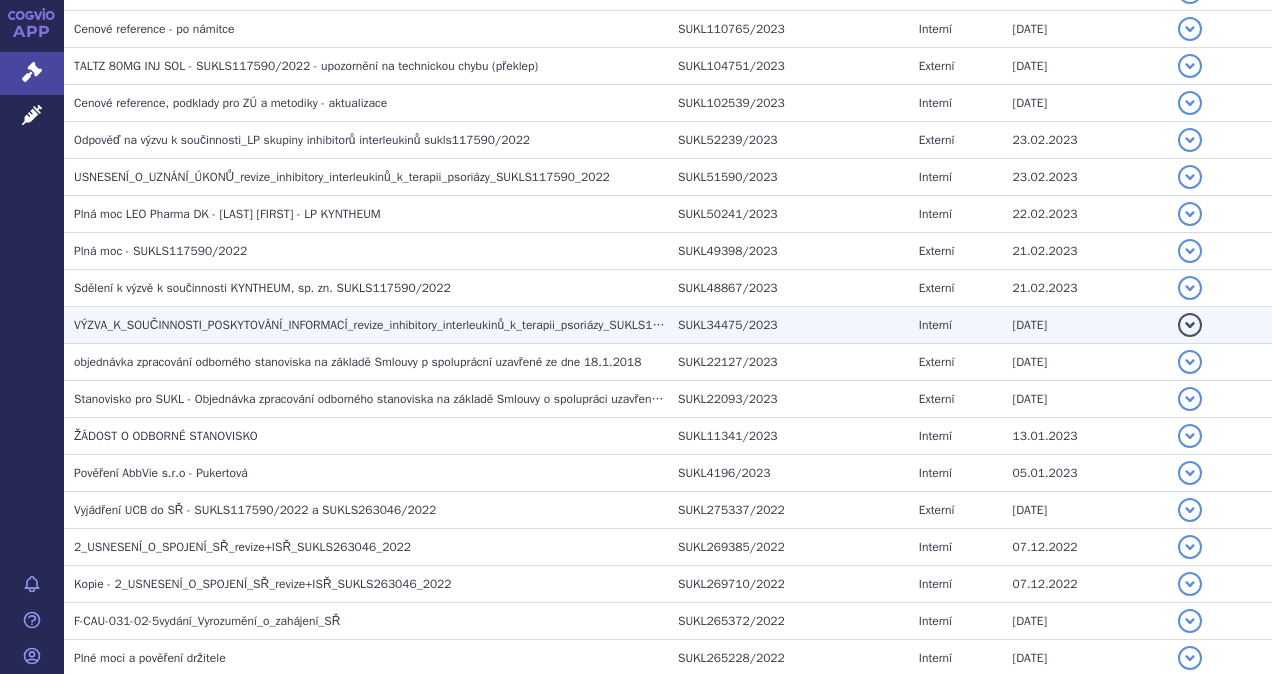 click on "VÝZVA_K_SOUČINNOSTI_POSKYTOVÁNÍ_INFORMACÍ_revize_inhibitory_interleukinů_k_terapii_psoriázy_SUKLS117590_2022" at bounding box center [398, 325] 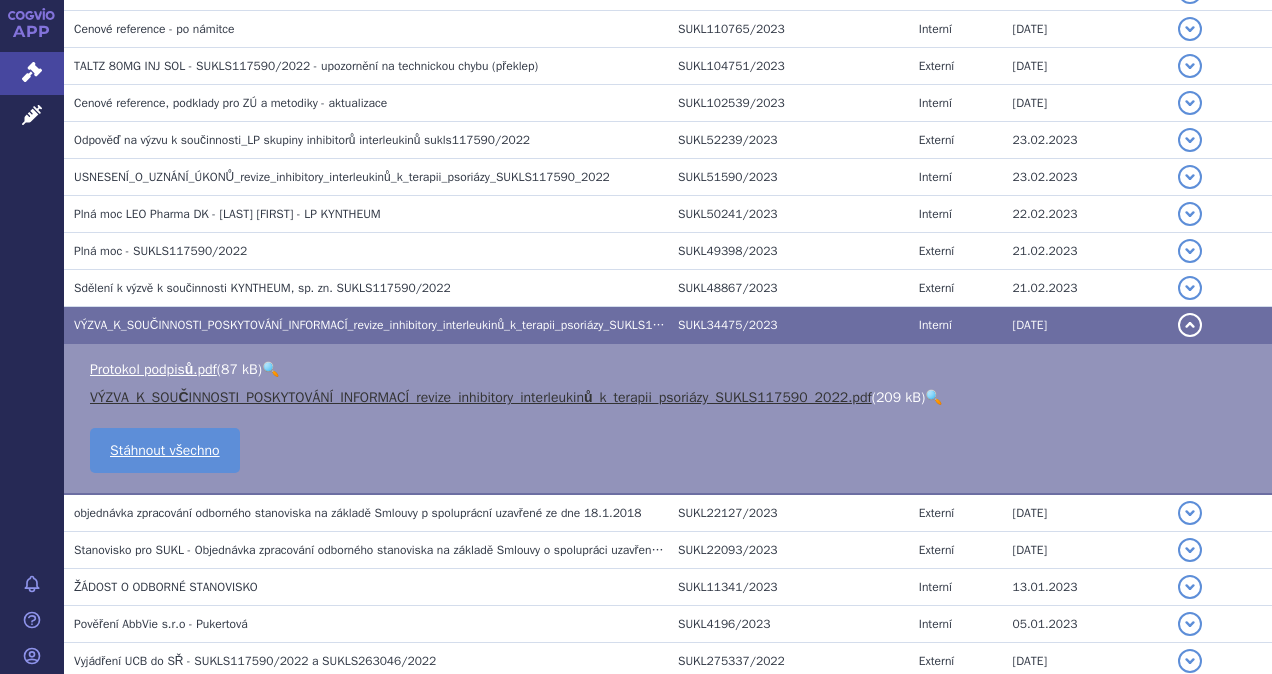 click on "VÝZVA_K_SOUČINNOSTI_POSKYTOVÁNÍ_INFORMACÍ_revize_inhibitory_interleukinů_k_terapii_psoriázy_SUKLS117590_2022.pdf" at bounding box center (481, 397) 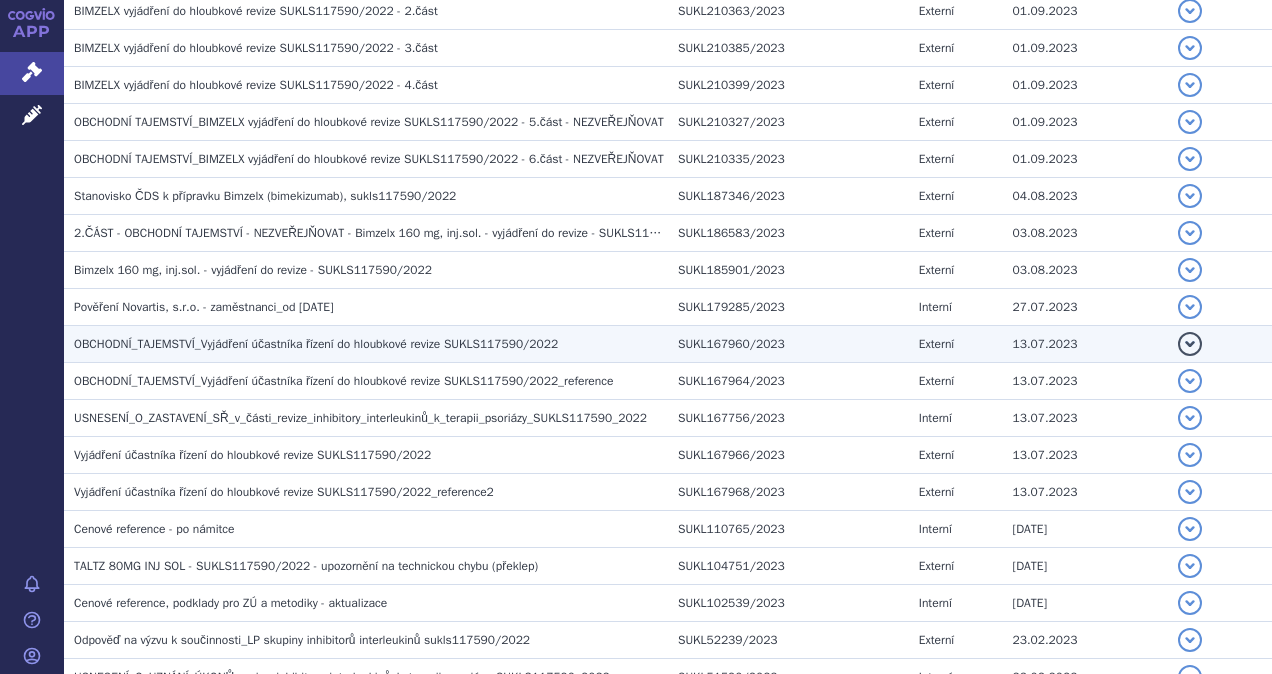 scroll, scrollTop: 1977, scrollLeft: 0, axis: vertical 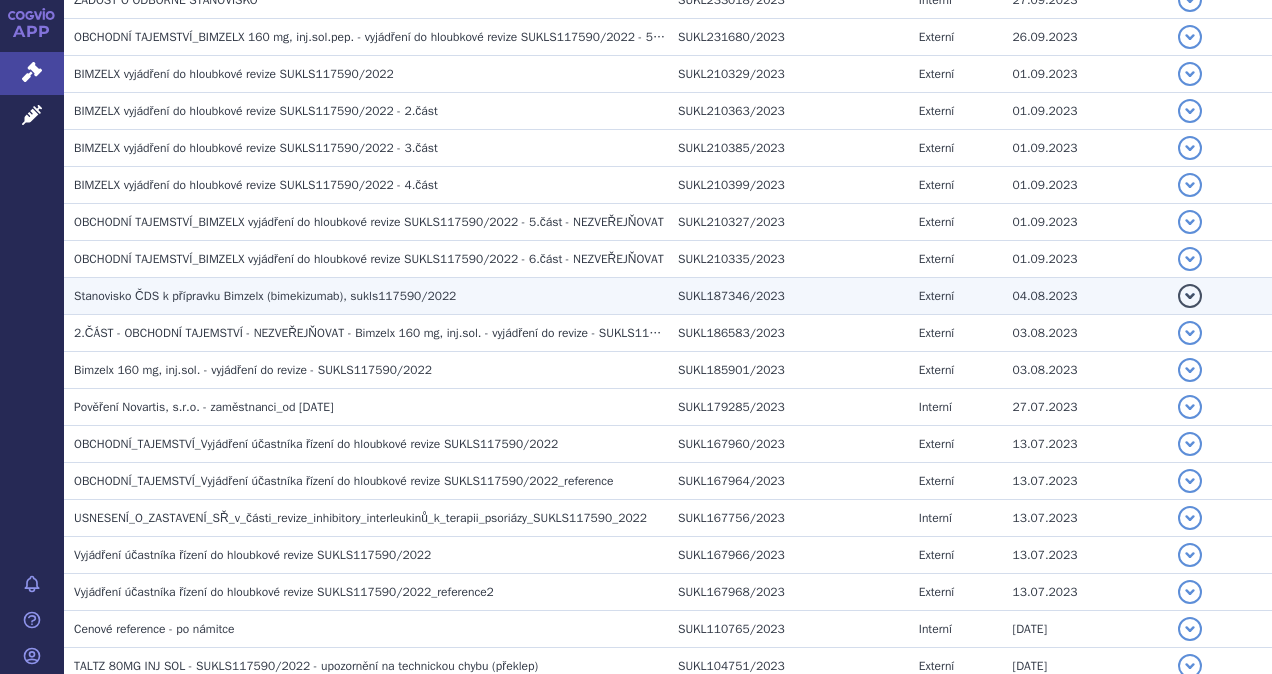 click on "Stanovisko ČDS k přípravku Bimzelx (bimekizumab), sukls117590/2022" at bounding box center [265, 296] 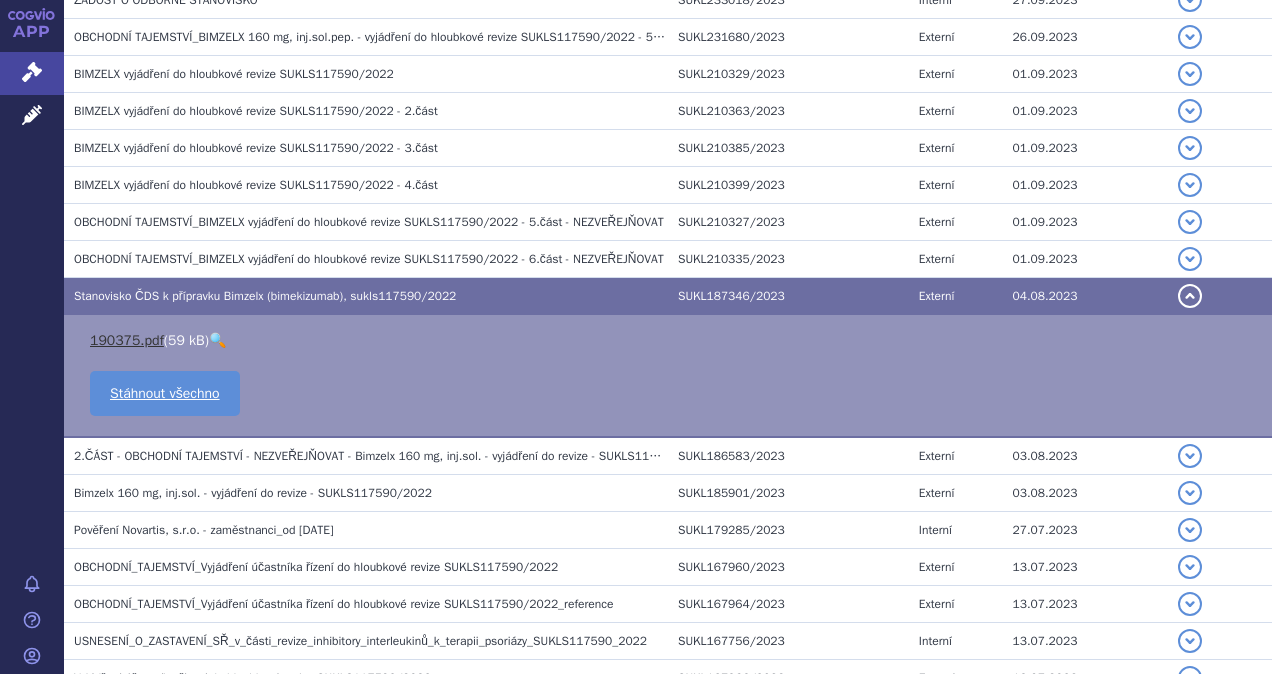 click on "190375.pdf" at bounding box center [127, 340] 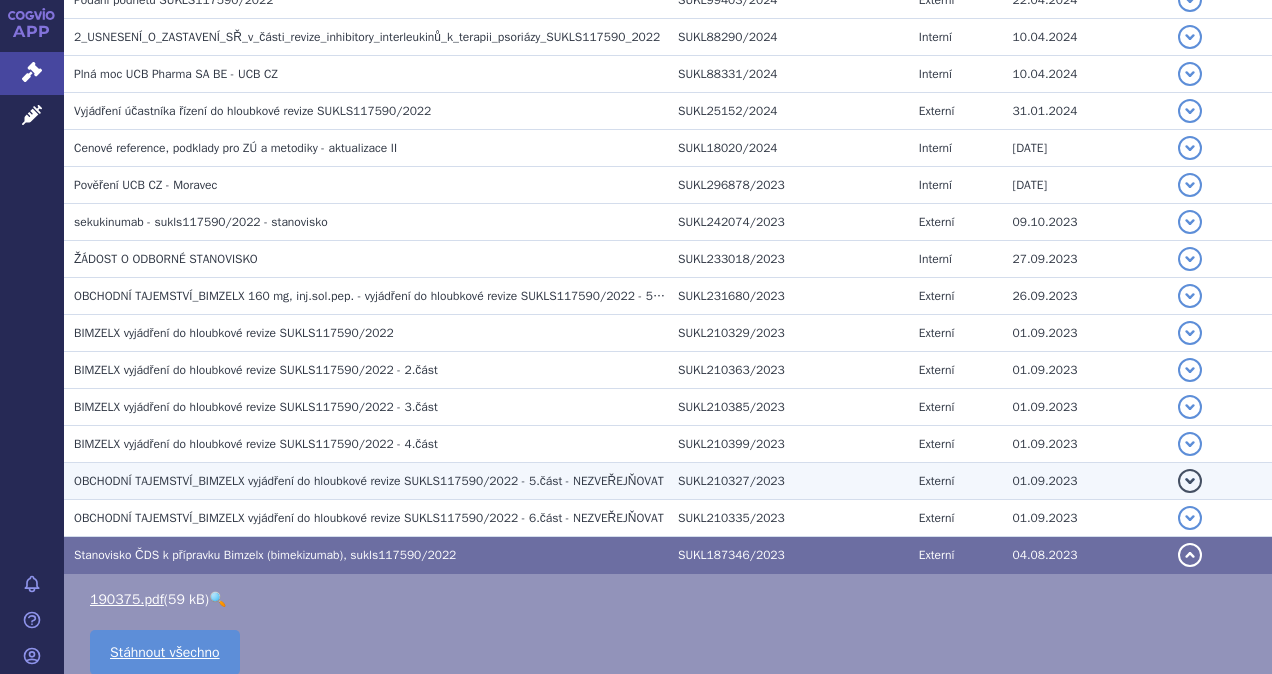 scroll, scrollTop: 1677, scrollLeft: 0, axis: vertical 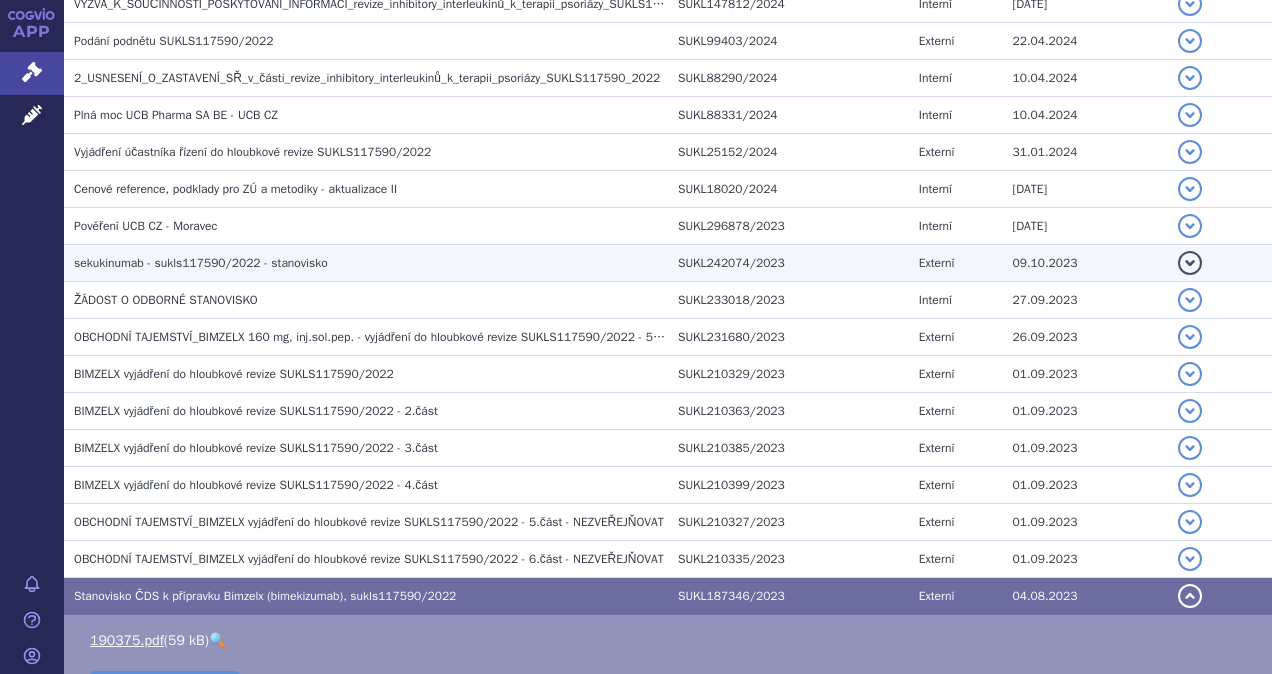 click on "sekukinumab - sukls117590/2022 - stanovisko" at bounding box center [201, 263] 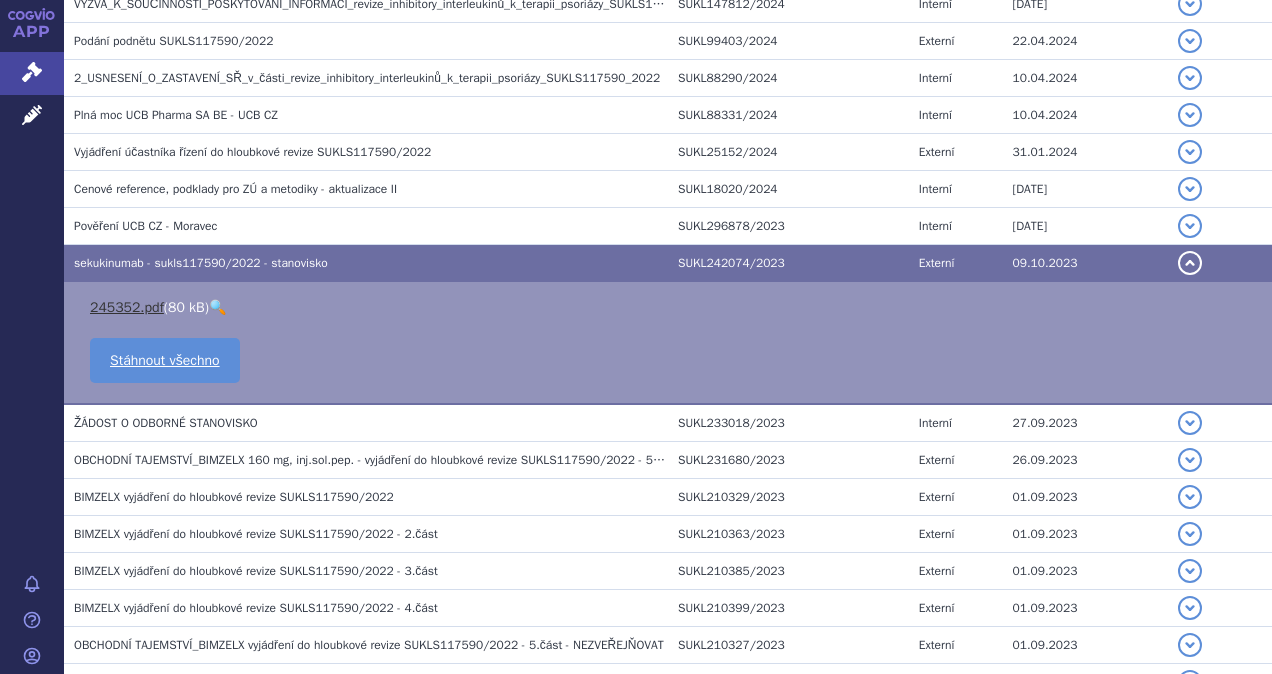 click on "245352.pdf" at bounding box center (127, 307) 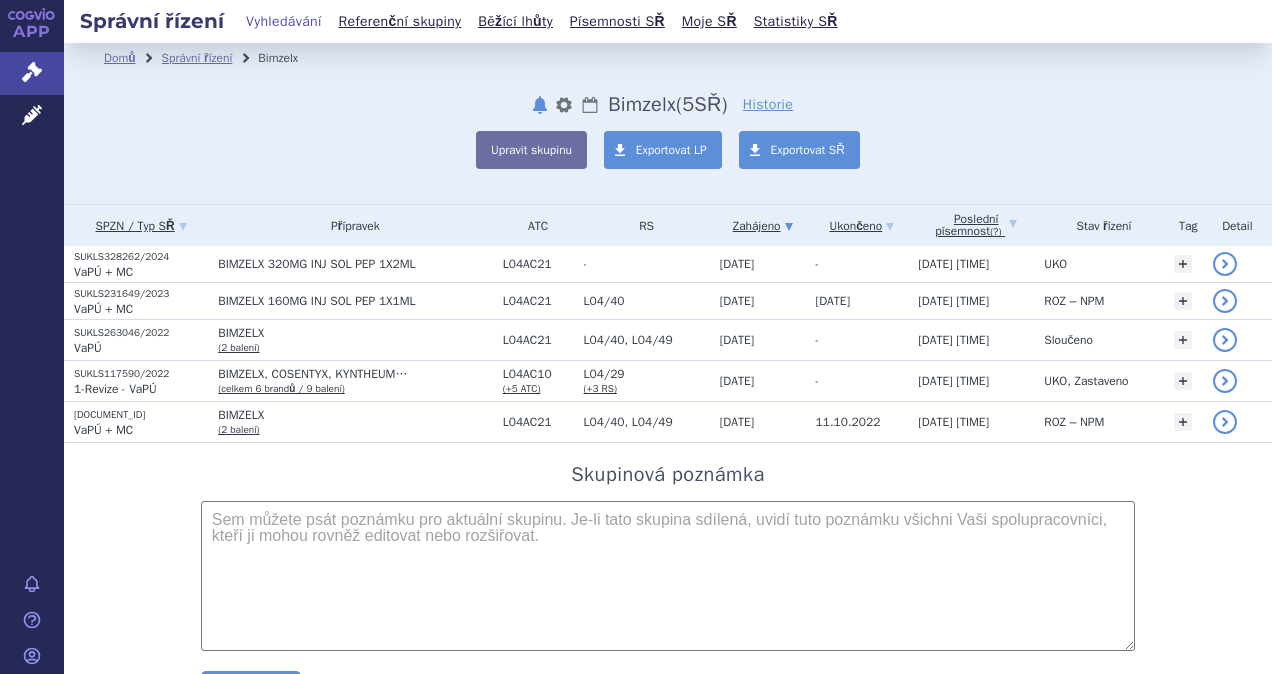 scroll, scrollTop: 0, scrollLeft: 0, axis: both 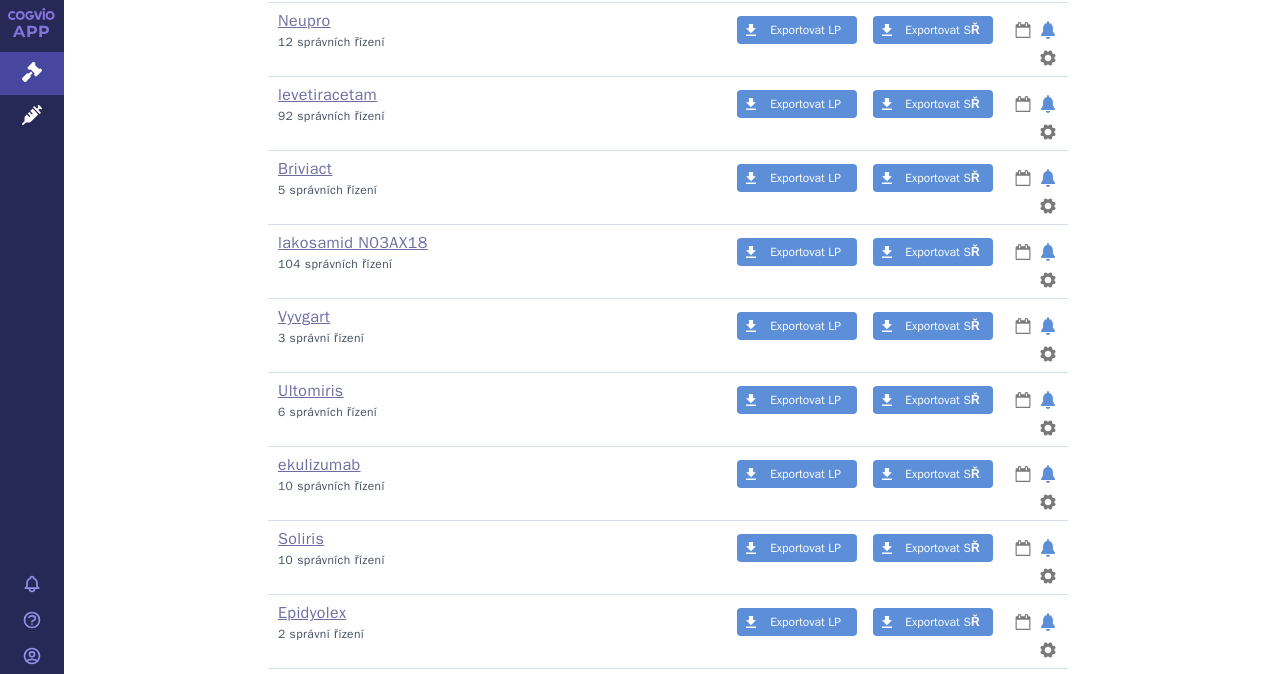 click on "Cosentyx" at bounding box center (311, 835) 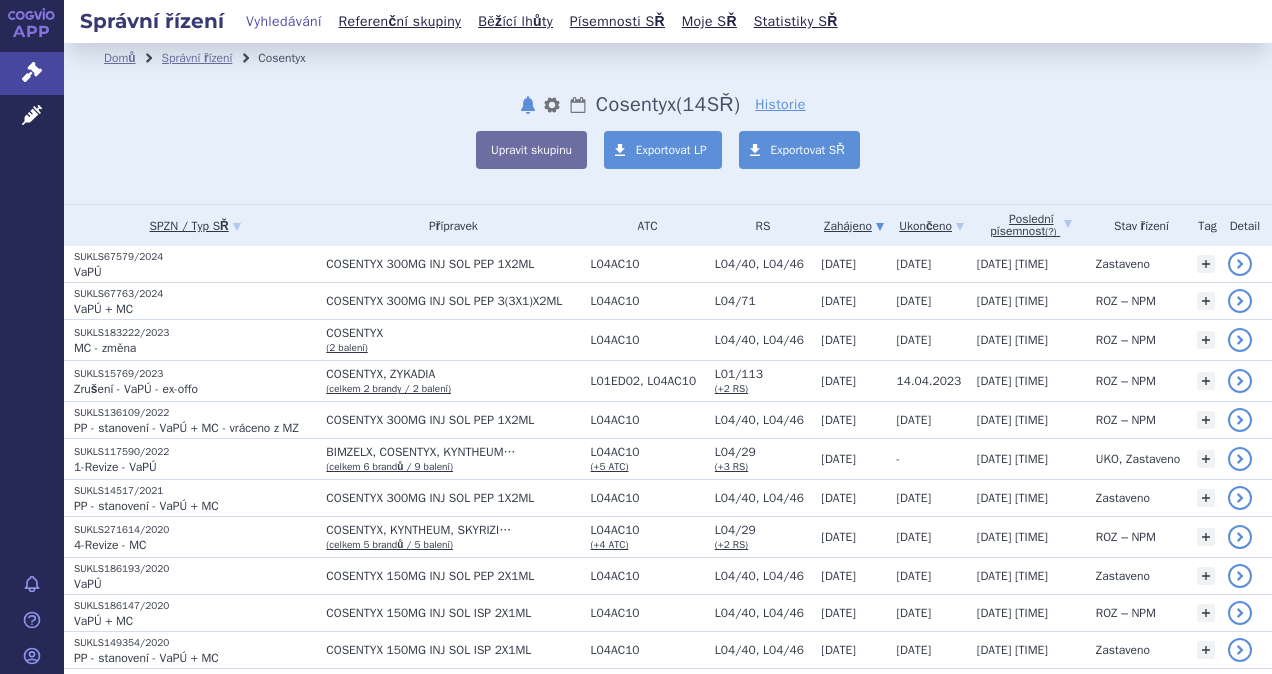 scroll, scrollTop: 0, scrollLeft: 0, axis: both 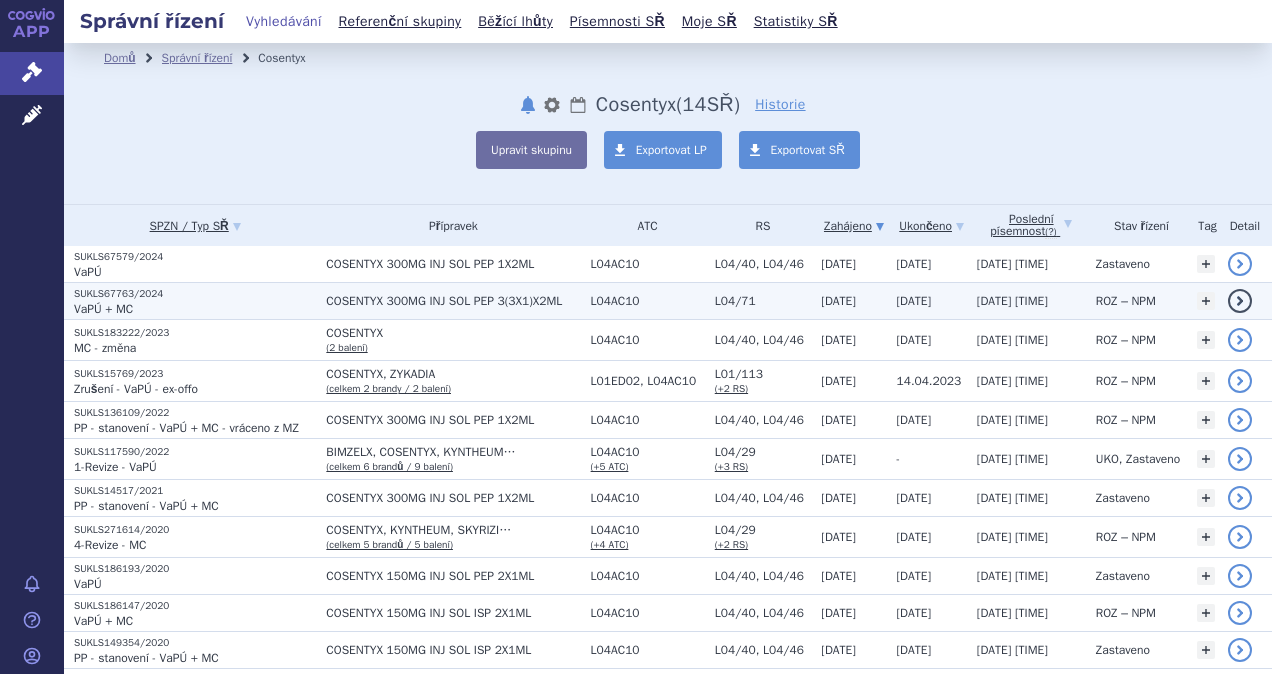 click on "VaPÚ + MC" at bounding box center [103, 309] 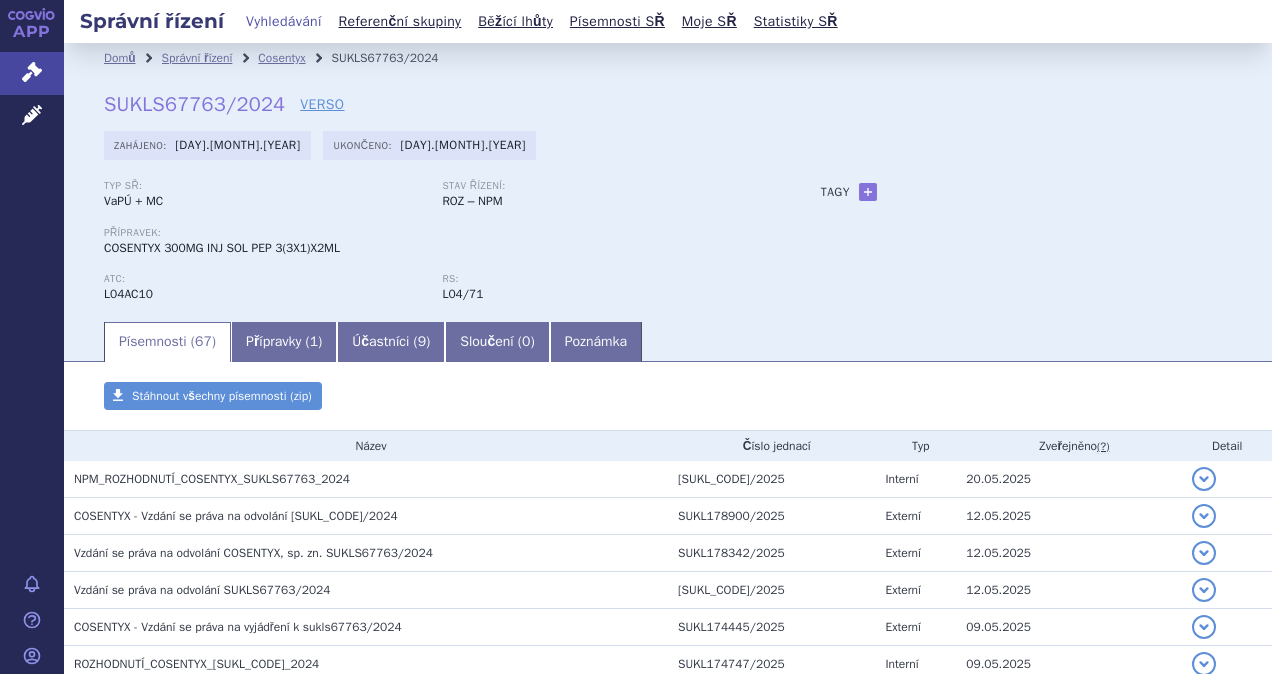 scroll, scrollTop: 0, scrollLeft: 0, axis: both 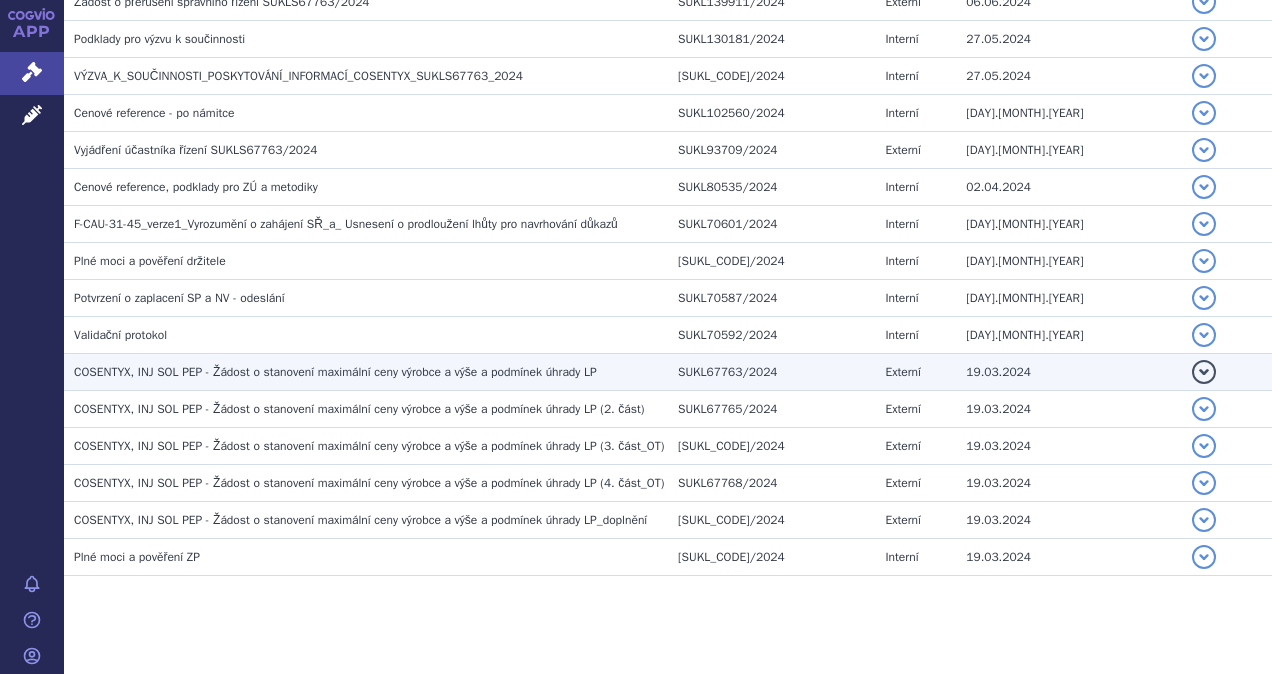 click on "COSENTYX, INJ SOL PEP - Žádost o stanovení maximální ceny výrobce a výše a podmínek úhrady LP" at bounding box center (335, 372) 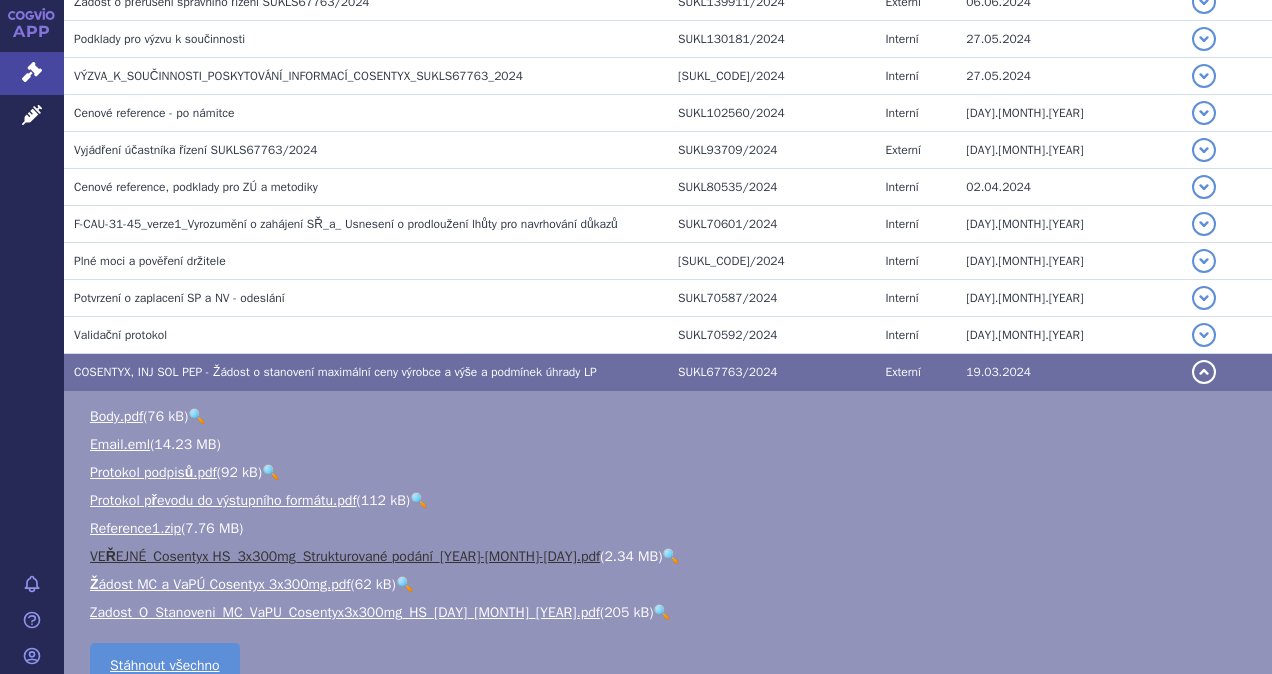 click on "VEŘEJNÉ_Cosentyx HS_3x300mg_Strukturované podání_[YEAR]-[MONTH]-[DAY].pdf" at bounding box center [345, 556] 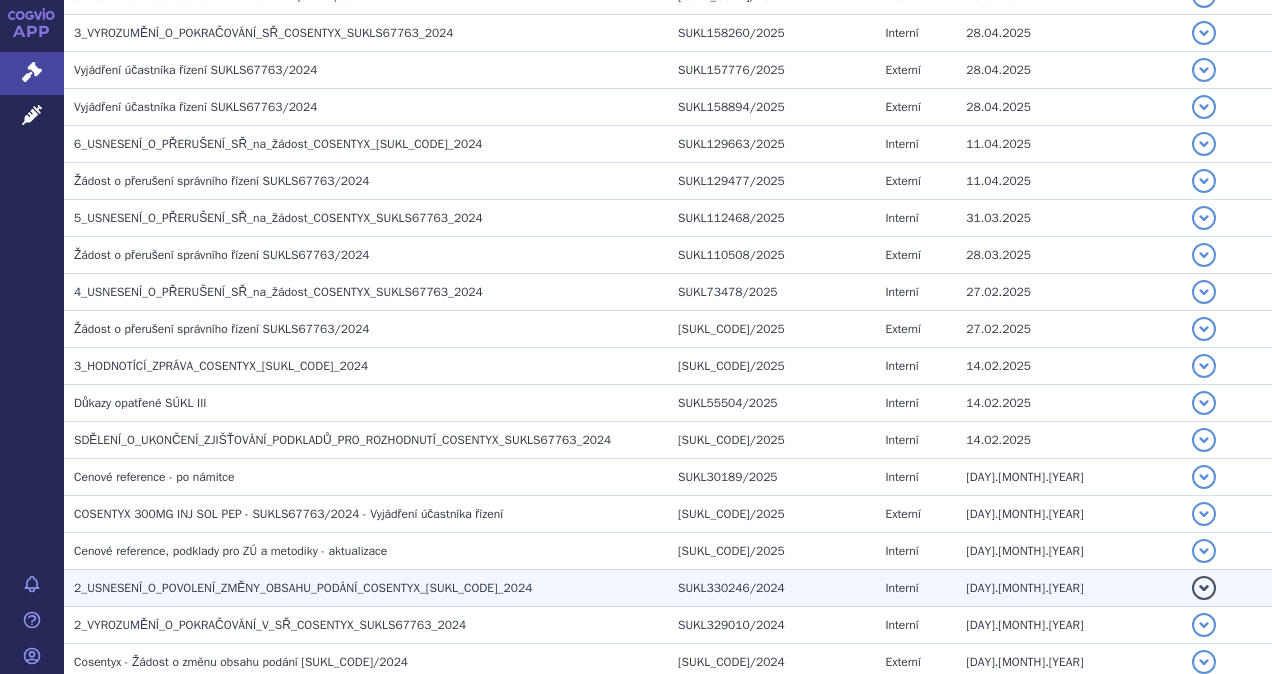 scroll, scrollTop: 864, scrollLeft: 0, axis: vertical 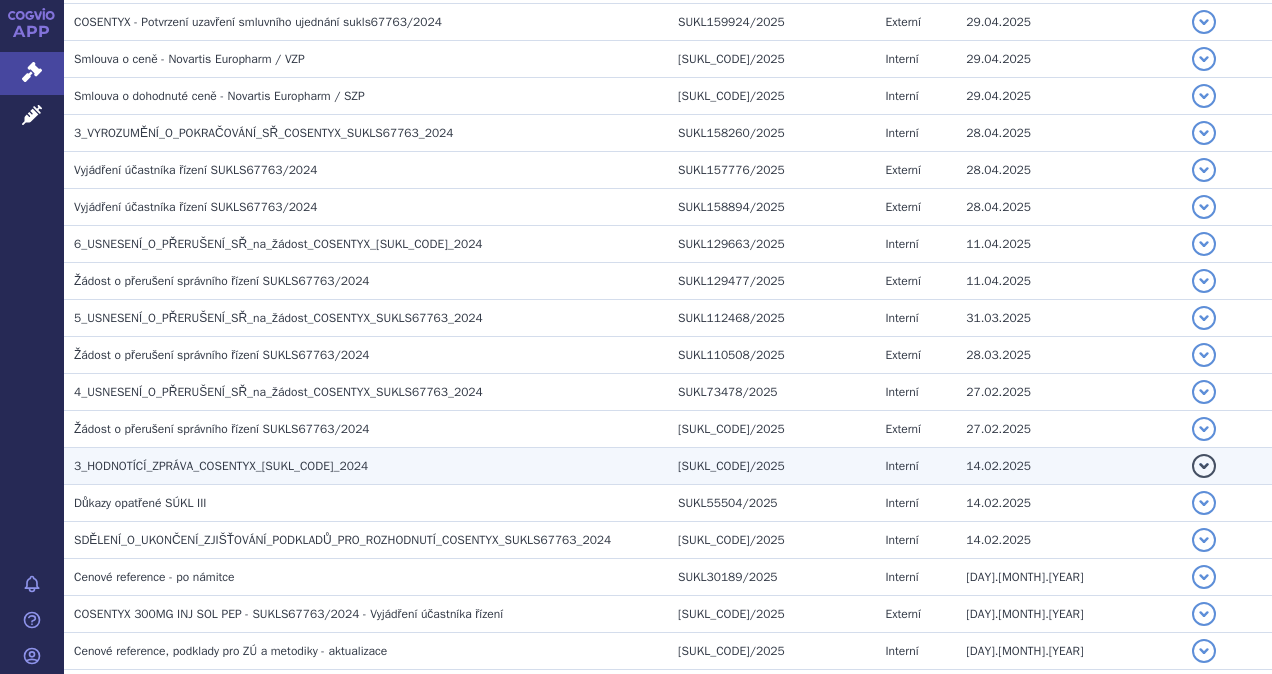 click on "3_HODNOTÍCÍ_ZPRÁVA_COSENTYX_[SUKL_CODE]_2024" at bounding box center (221, 466) 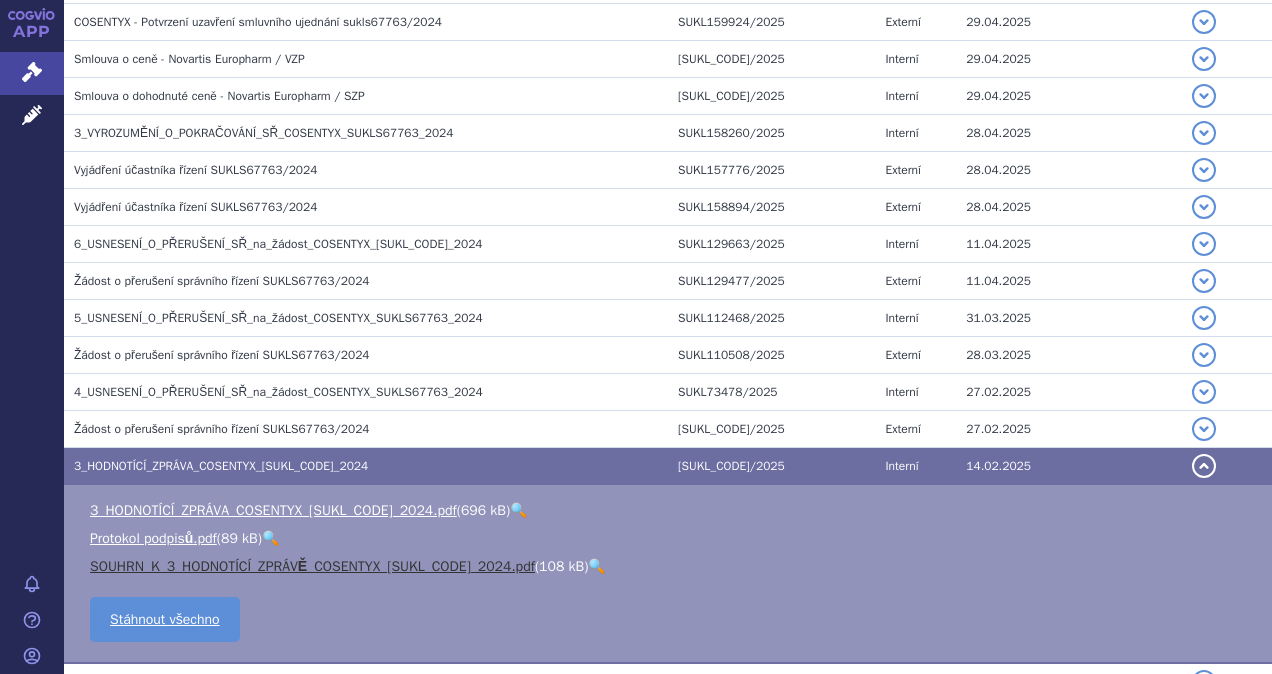 click on "SOUHRN_K_3_HODNOTÍCÍ_ZPRÁVĚ_COSENTYX_[SUKL_CODE]_2024.pdf" at bounding box center (312, 566) 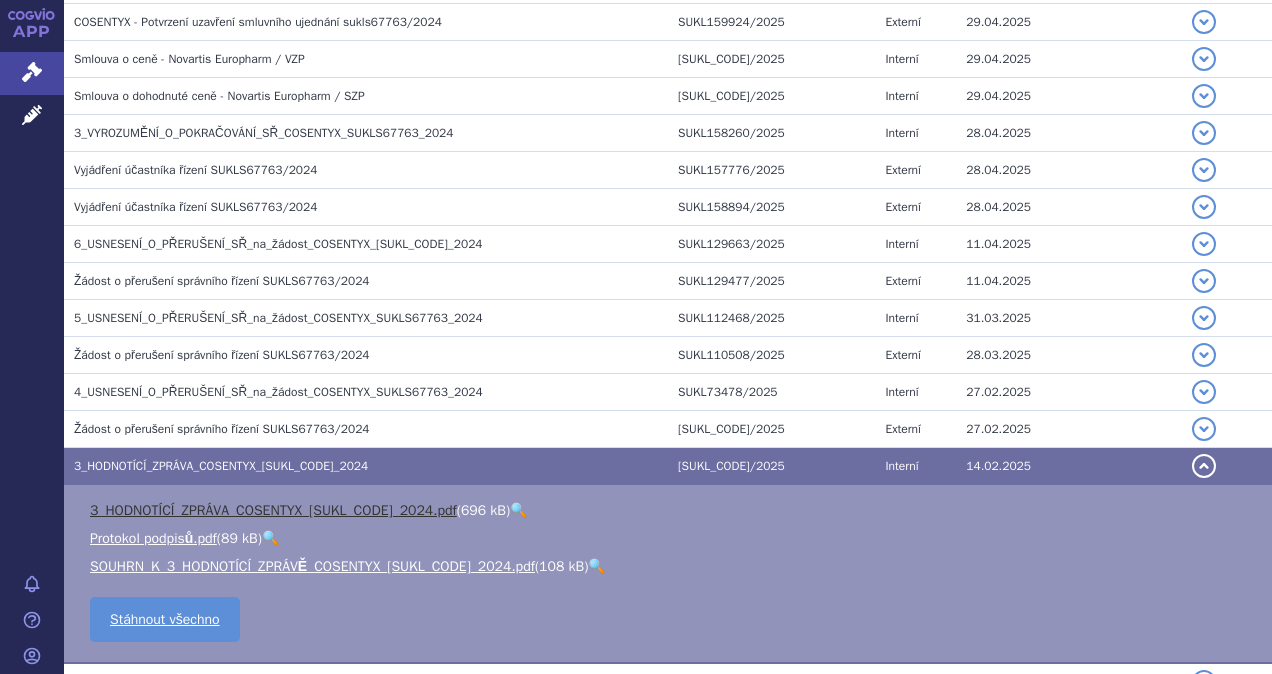 click on "3_HODNOTÍCÍ_ZPRÁVA_COSENTYX_[SUKL_CODE]_2024.pdf" at bounding box center (273, 510) 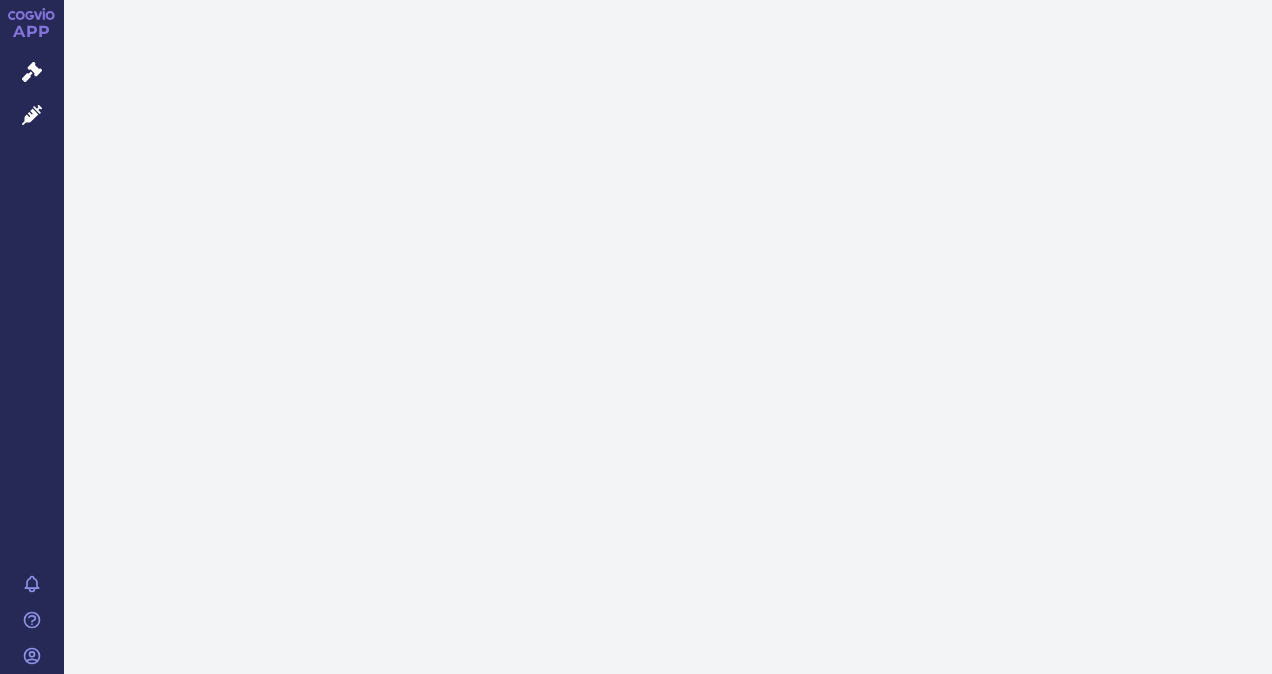scroll, scrollTop: 0, scrollLeft: 0, axis: both 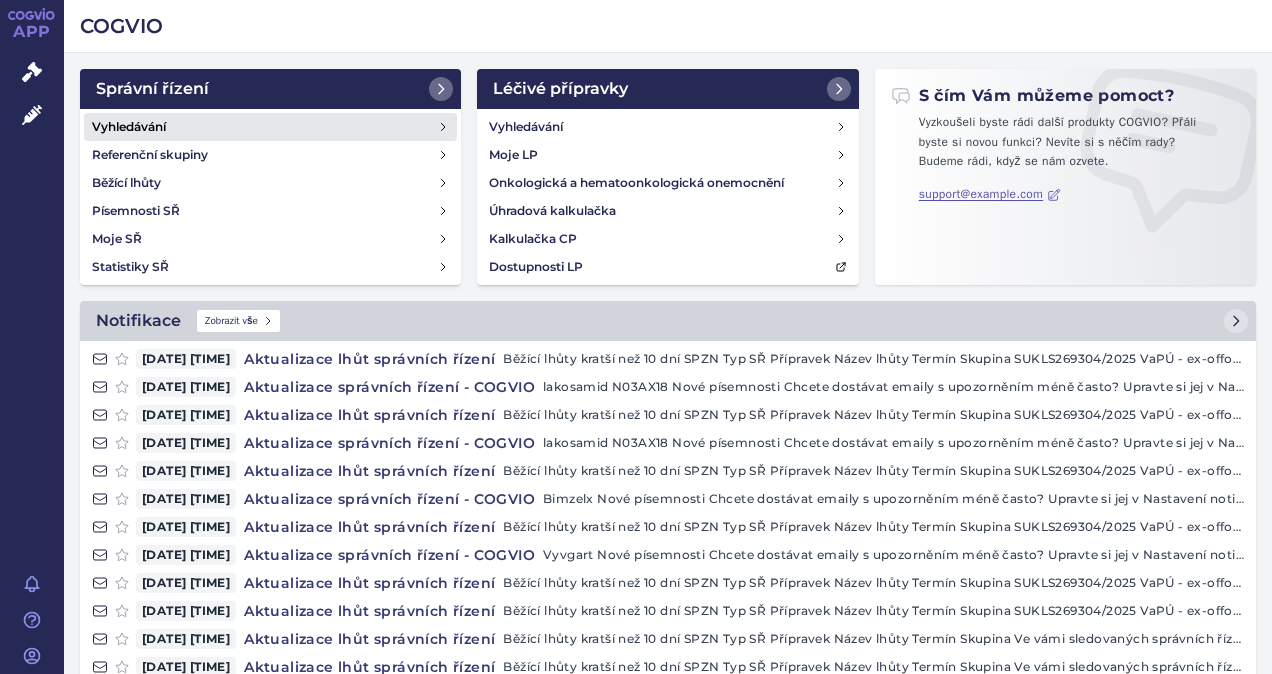 click on "Vyhledávání" at bounding box center [129, 127] 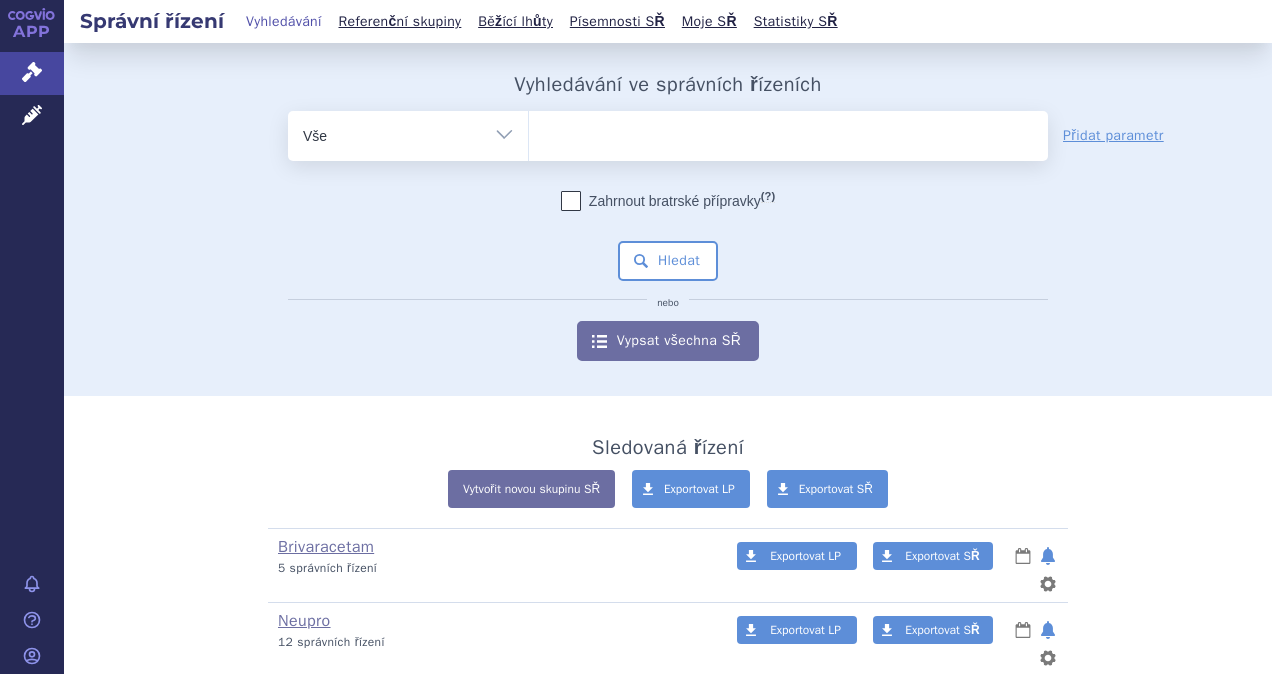 scroll, scrollTop: 0, scrollLeft: 0, axis: both 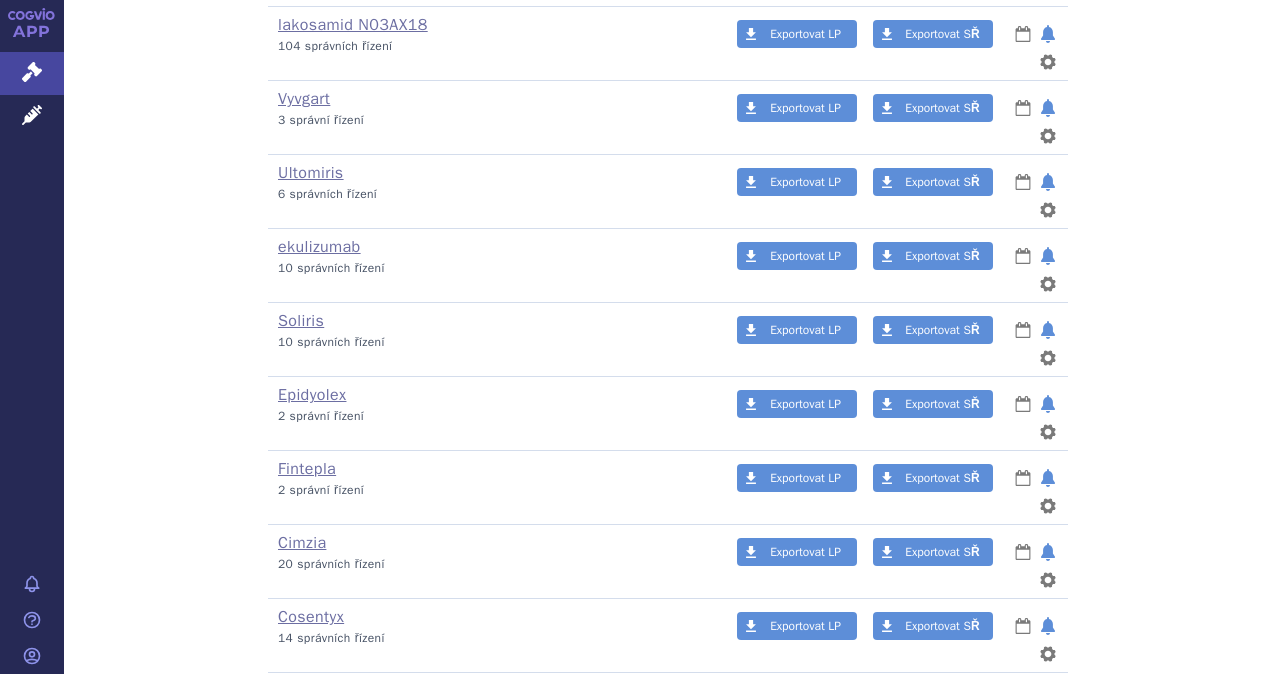 click on "Rystiggo" at bounding box center [309, 691] 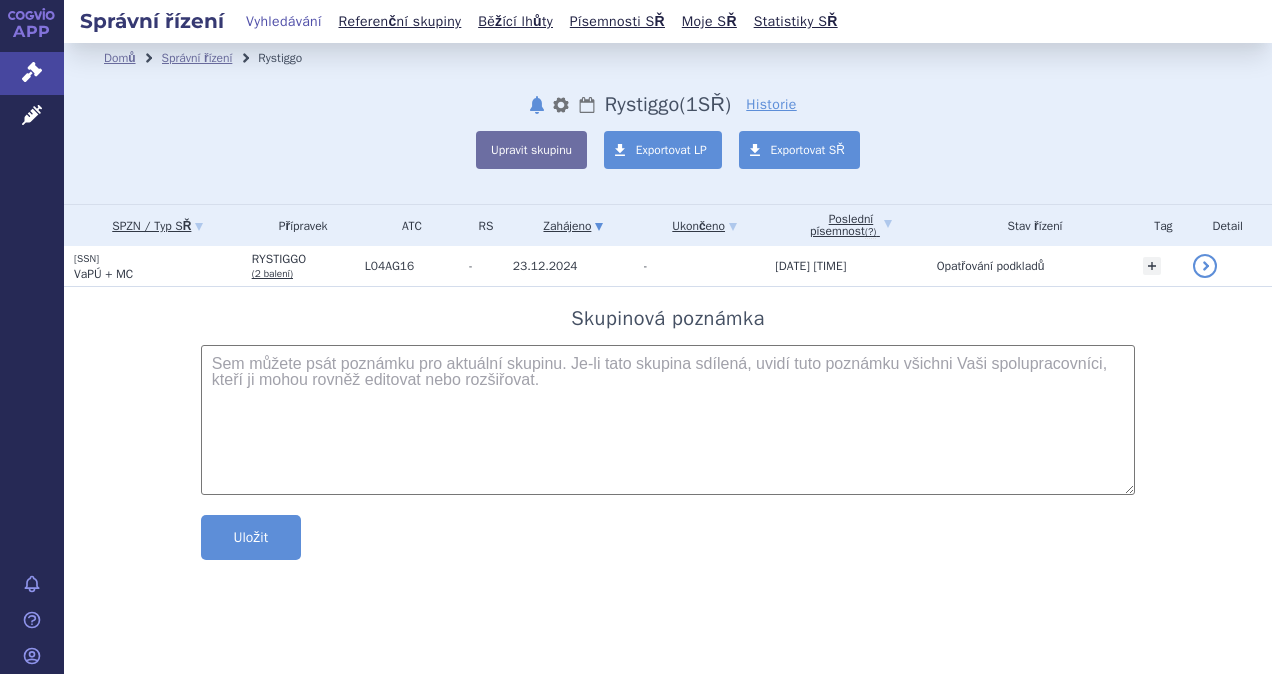 scroll, scrollTop: 0, scrollLeft: 0, axis: both 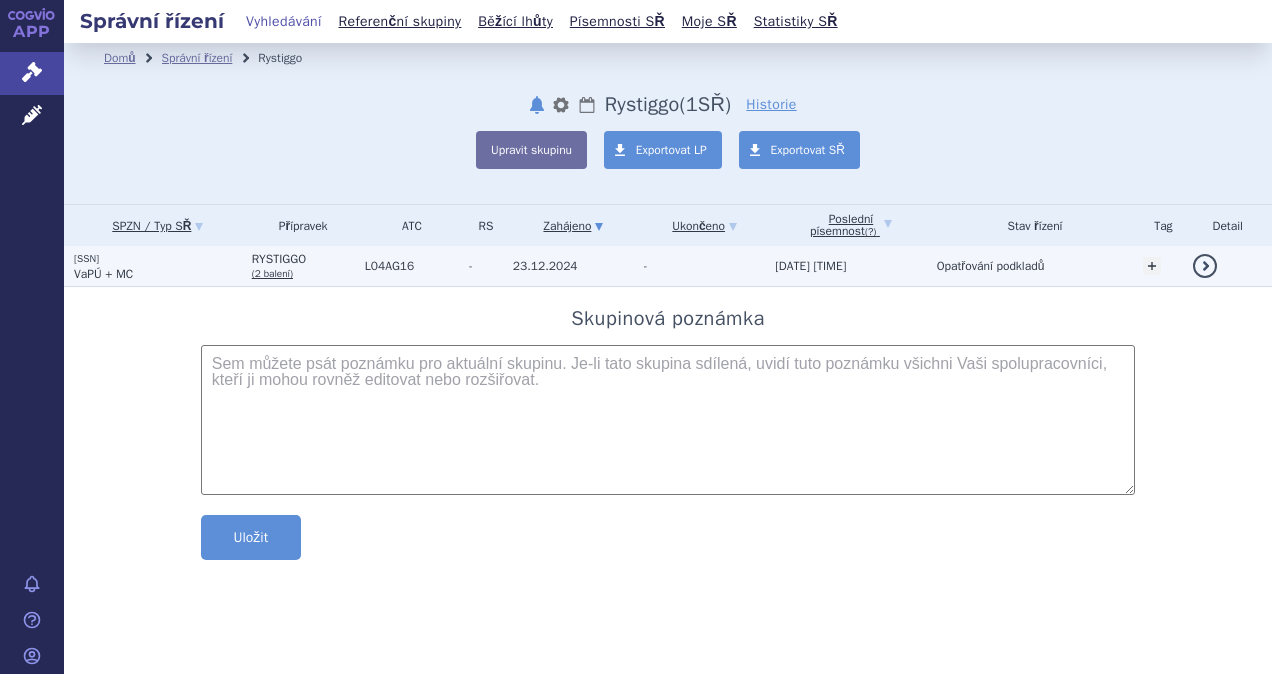 click on "VaPÚ + MC" at bounding box center [103, 274] 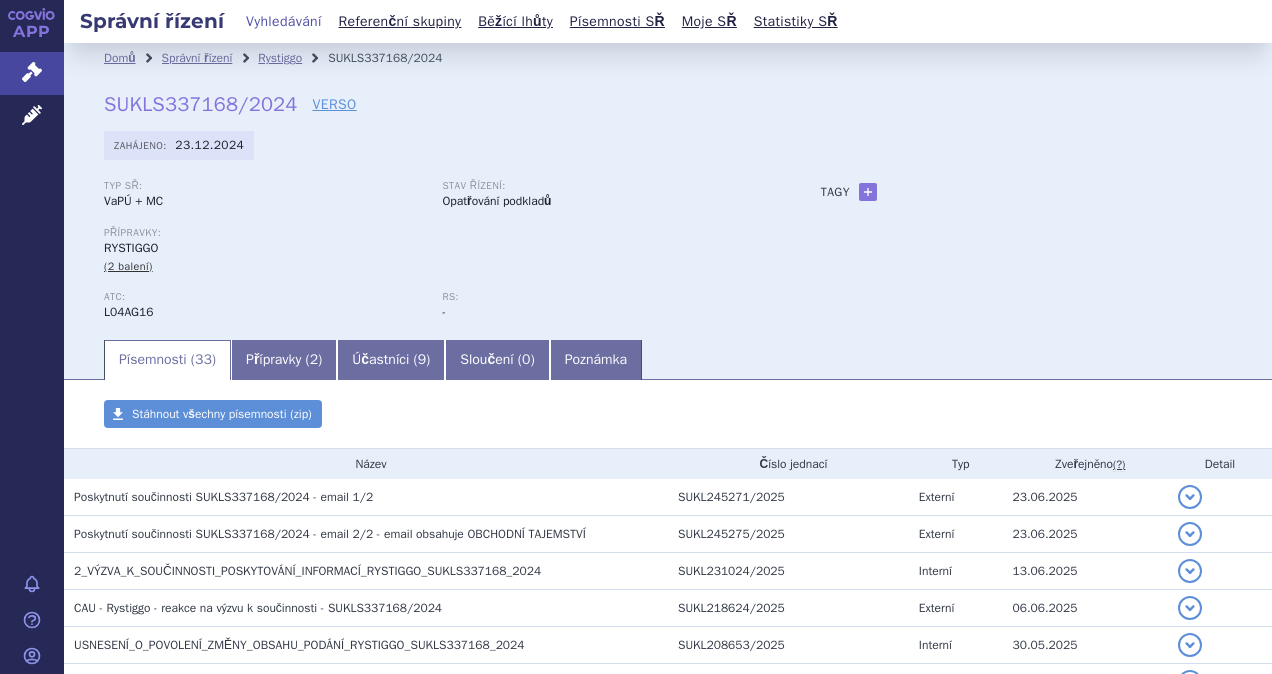 scroll, scrollTop: 0, scrollLeft: 0, axis: both 